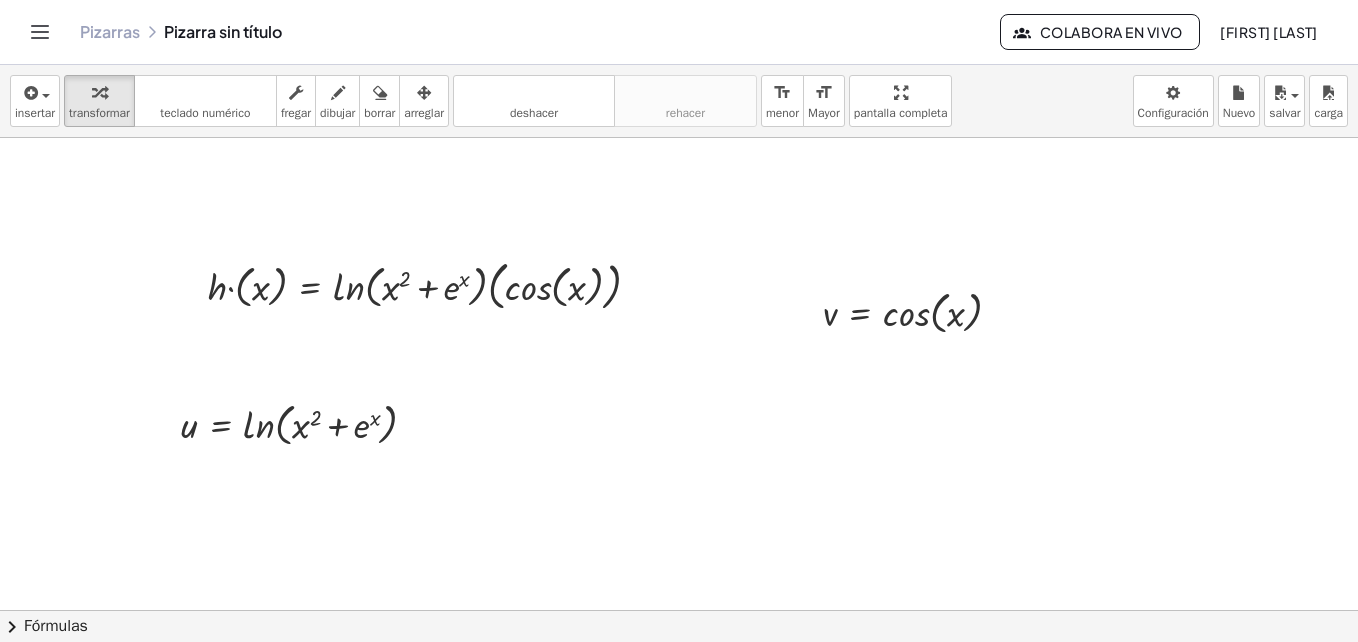 scroll, scrollTop: 0, scrollLeft: 0, axis: both 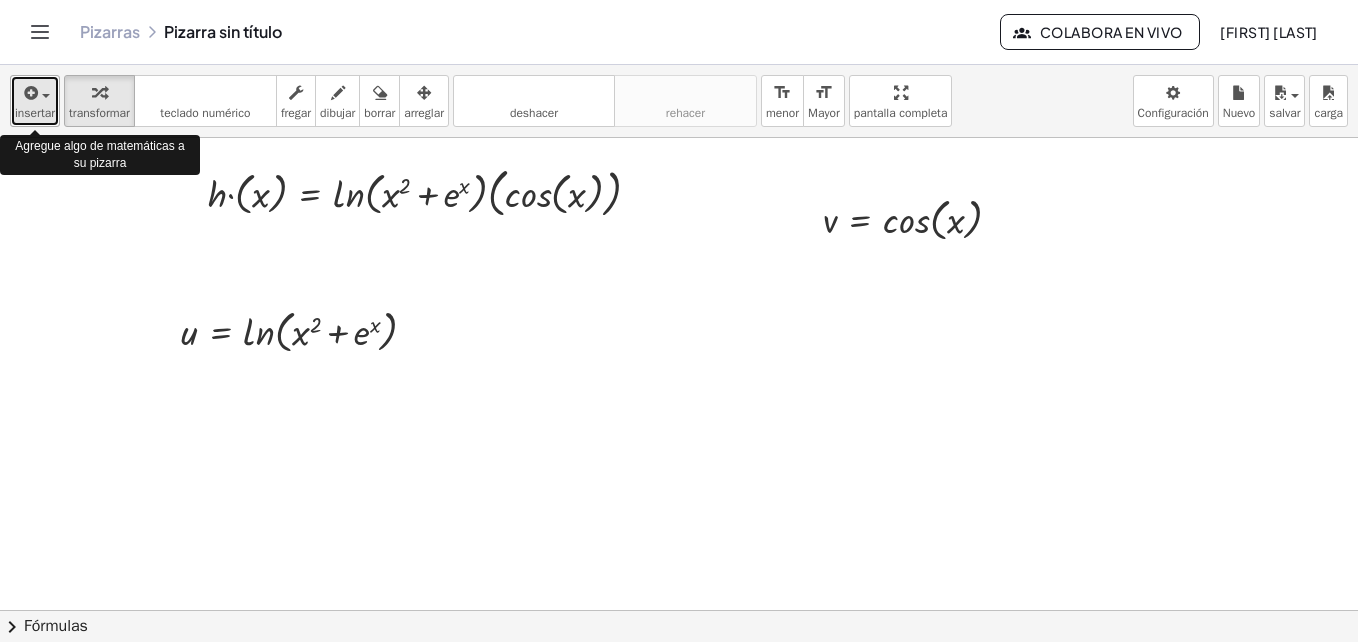click at bounding box center (29, 93) 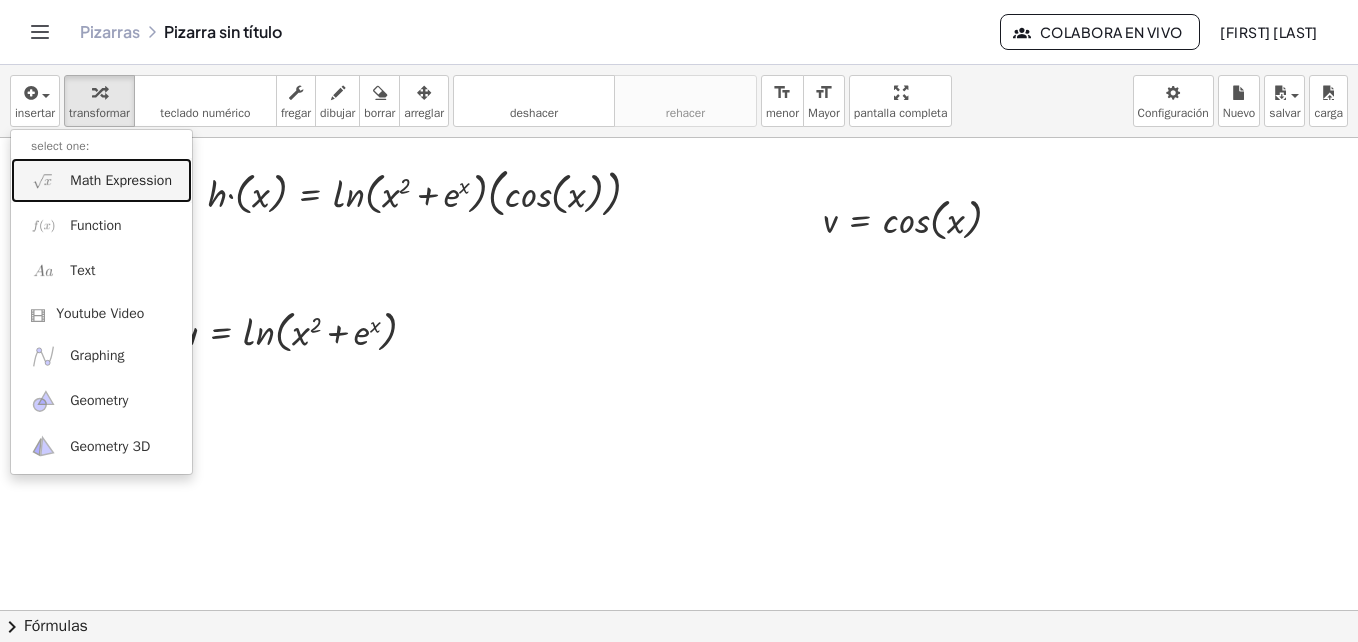 click on "Math Expression" at bounding box center [121, 181] 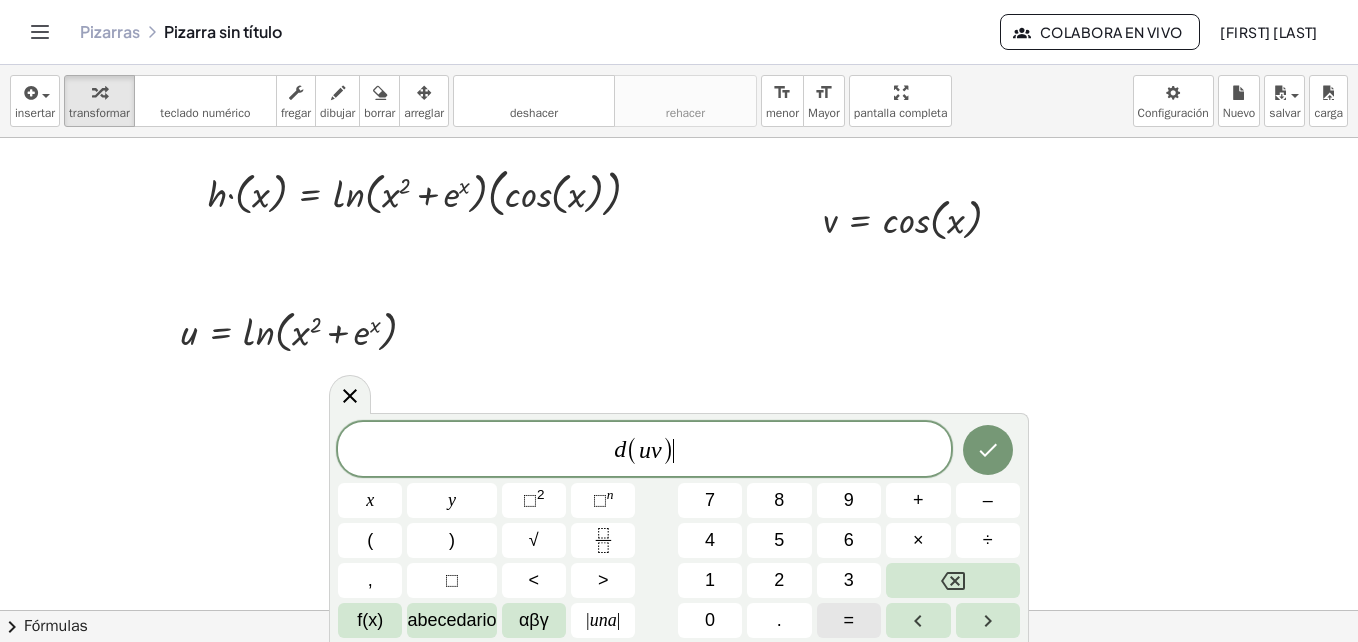 click on "=" at bounding box center [849, 620] 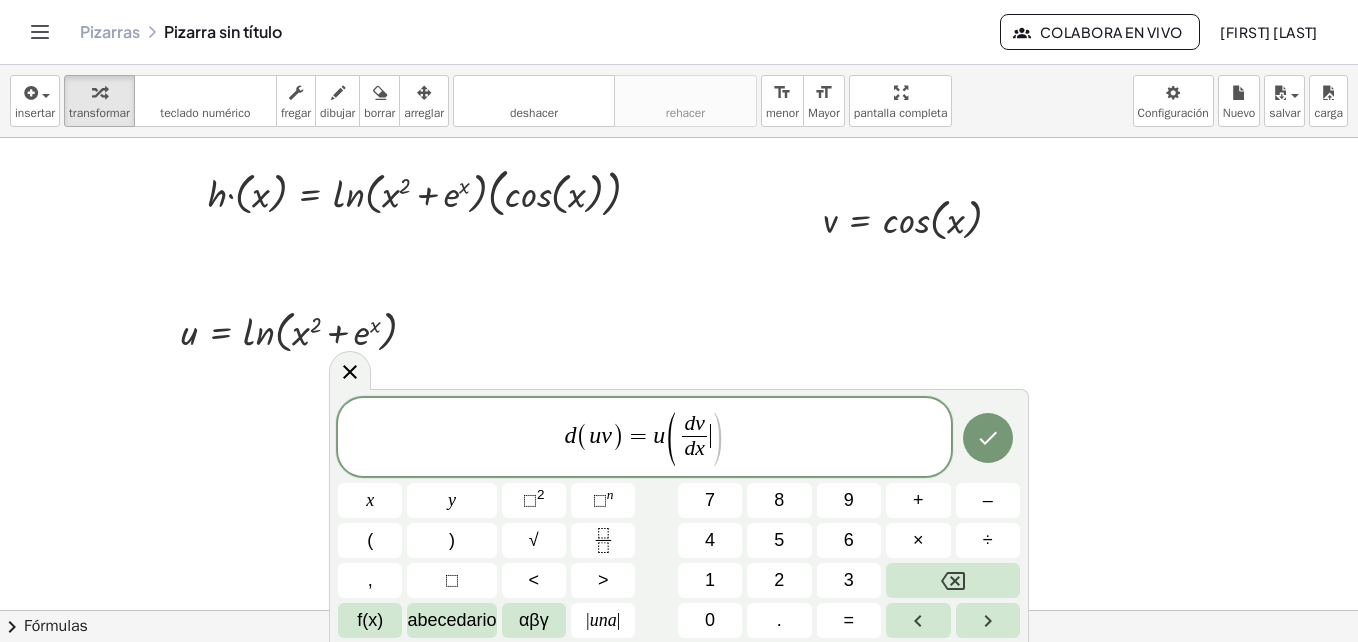 drag, startPoint x: 710, startPoint y: 438, endPoint x: 800, endPoint y: 450, distance: 90.79648 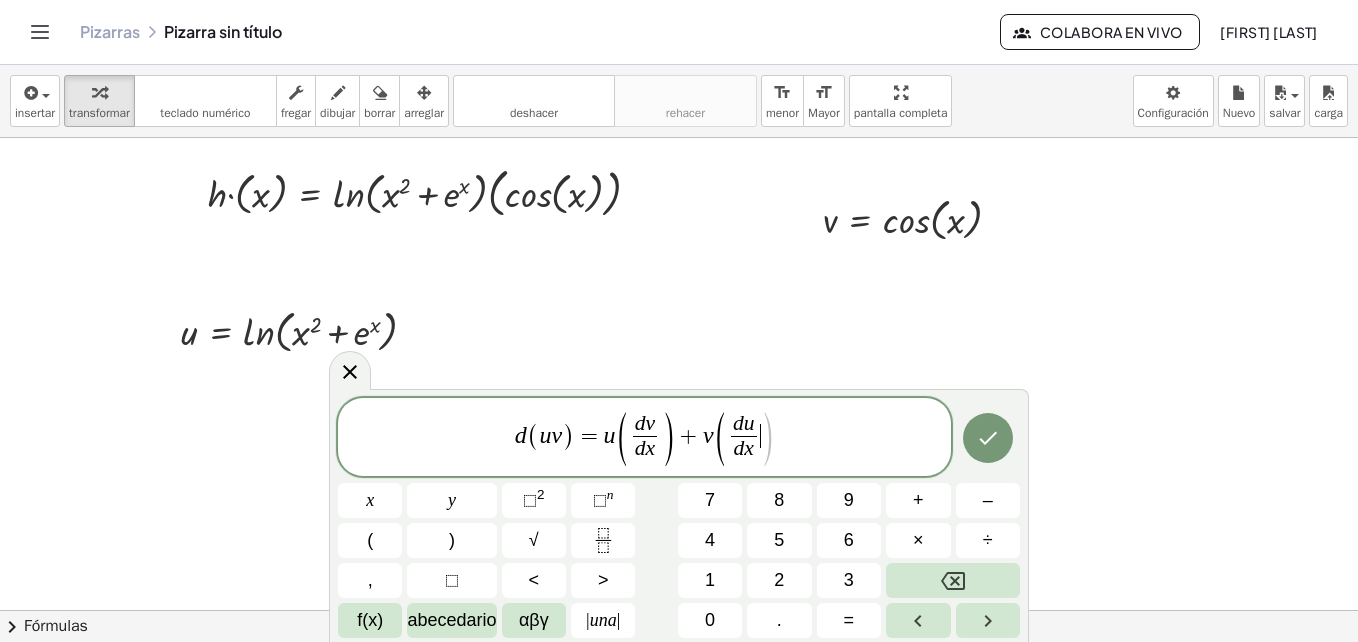 click on ")" at bounding box center [767, 439] 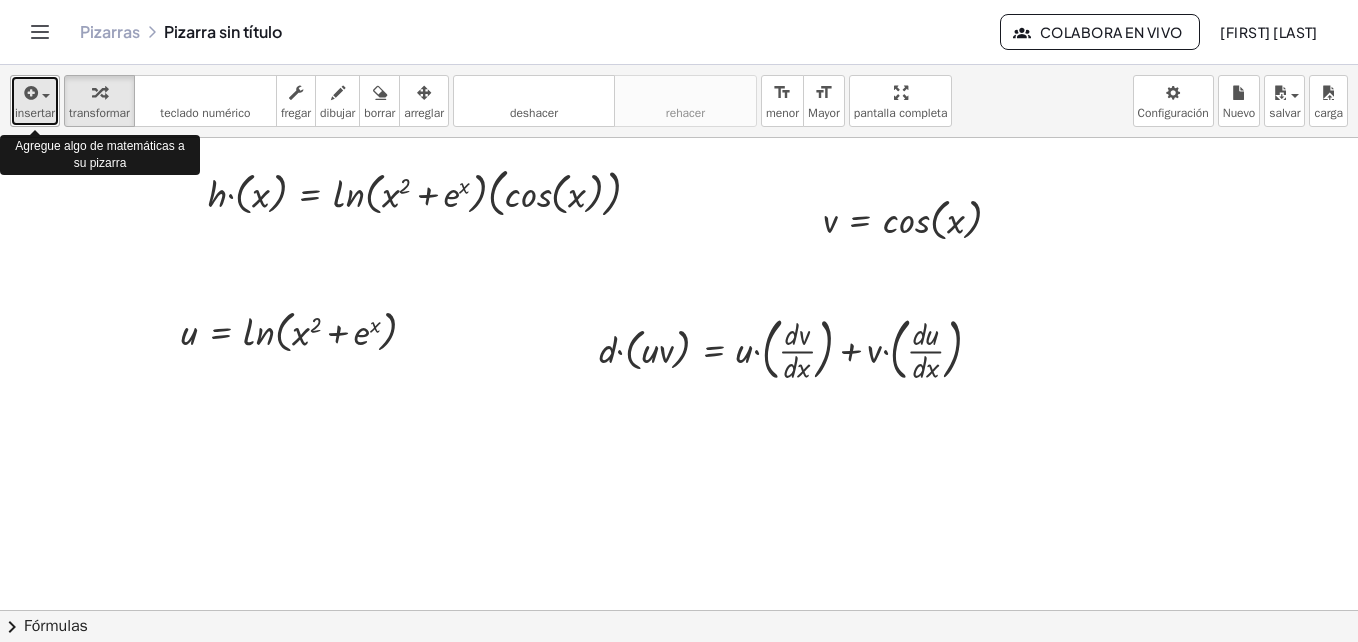 click at bounding box center [29, 93] 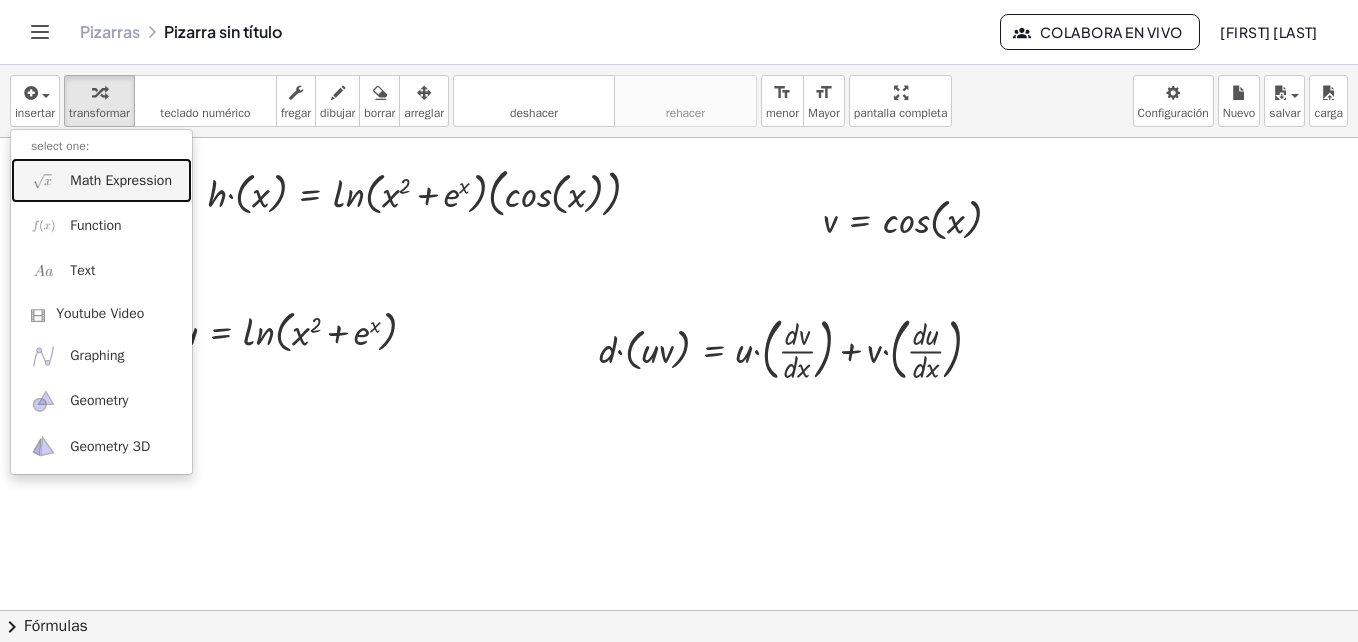 click on "Math Expression" at bounding box center [121, 181] 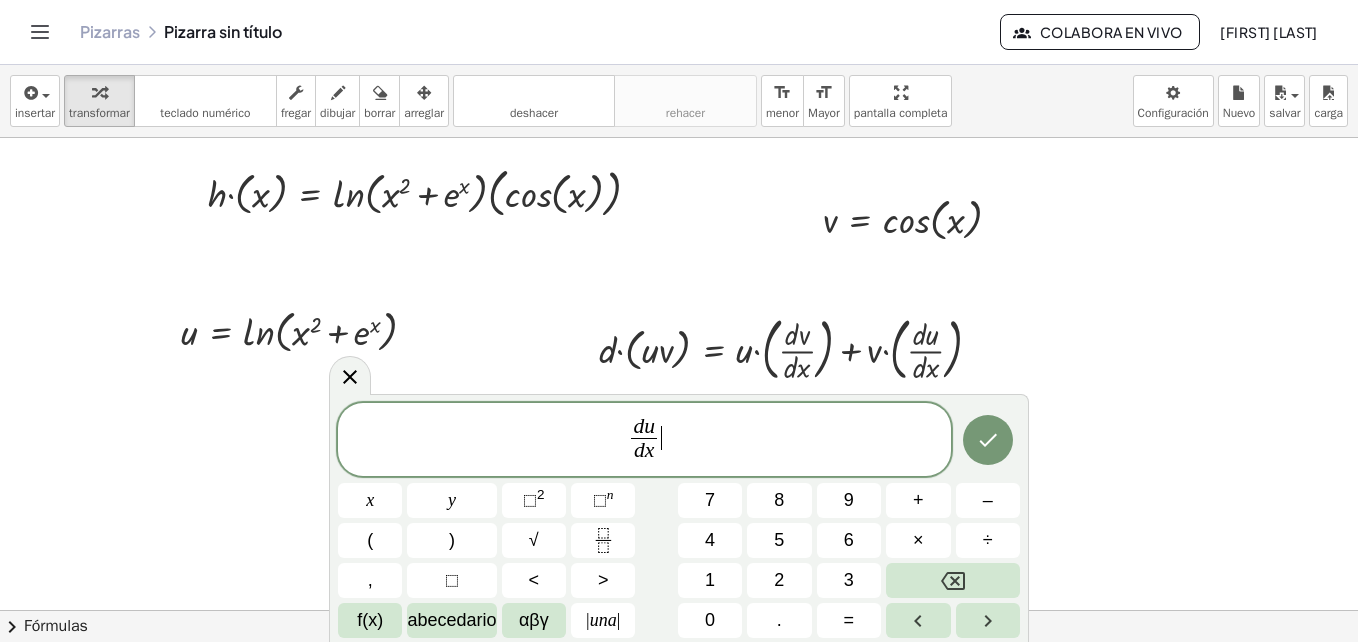 click on "[NAME] [NAME]" at bounding box center (644, 441) 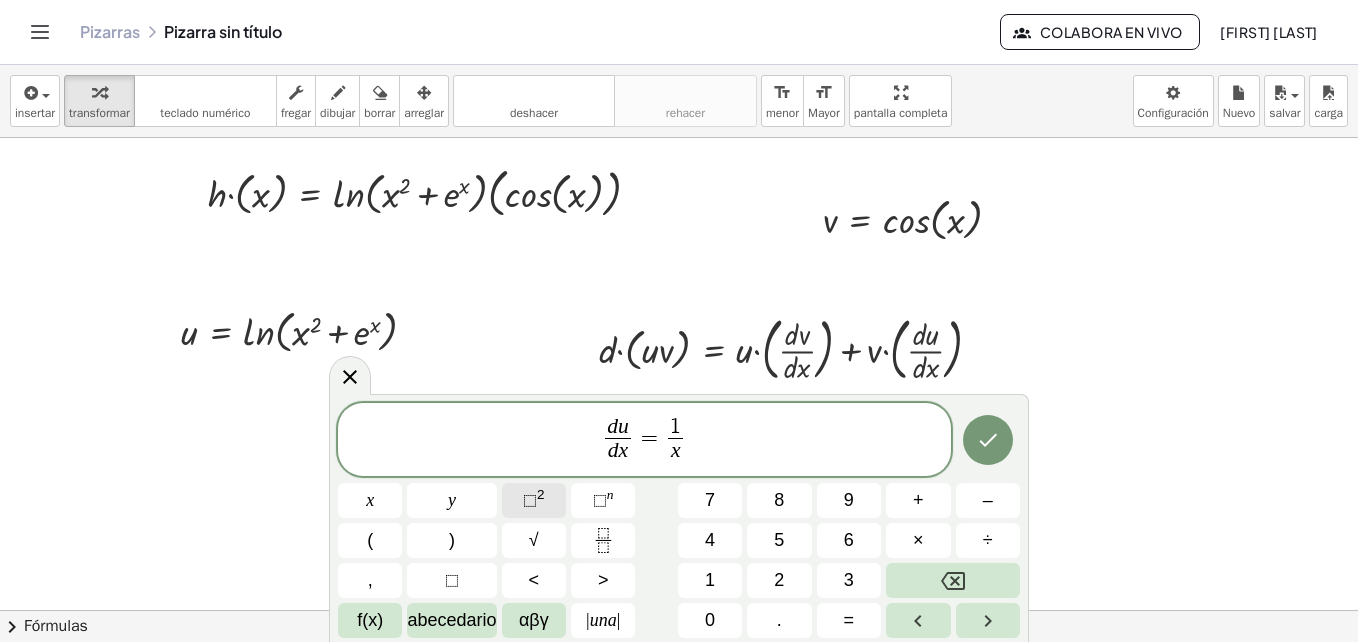 click on "⬚" at bounding box center [530, 500] 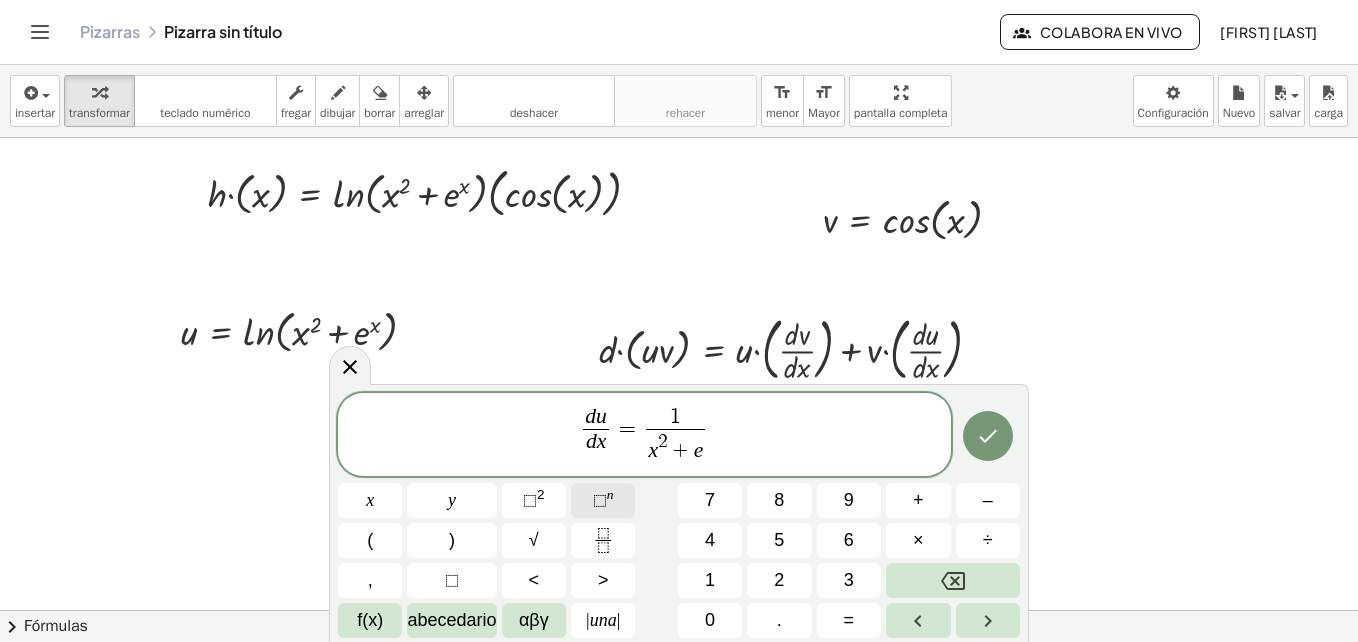 click on "⬚" at bounding box center (600, 500) 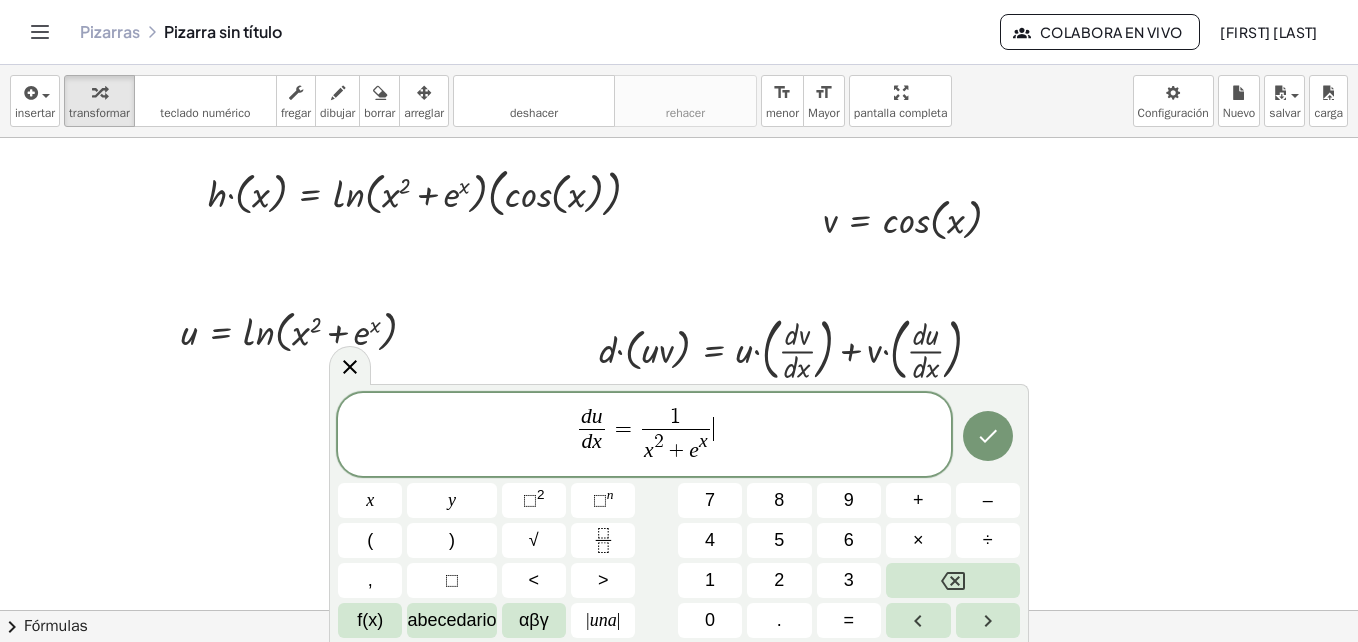 click on "[NAME] [NAME] = 1 / (x^2 + e^x)" at bounding box center (644, 436) 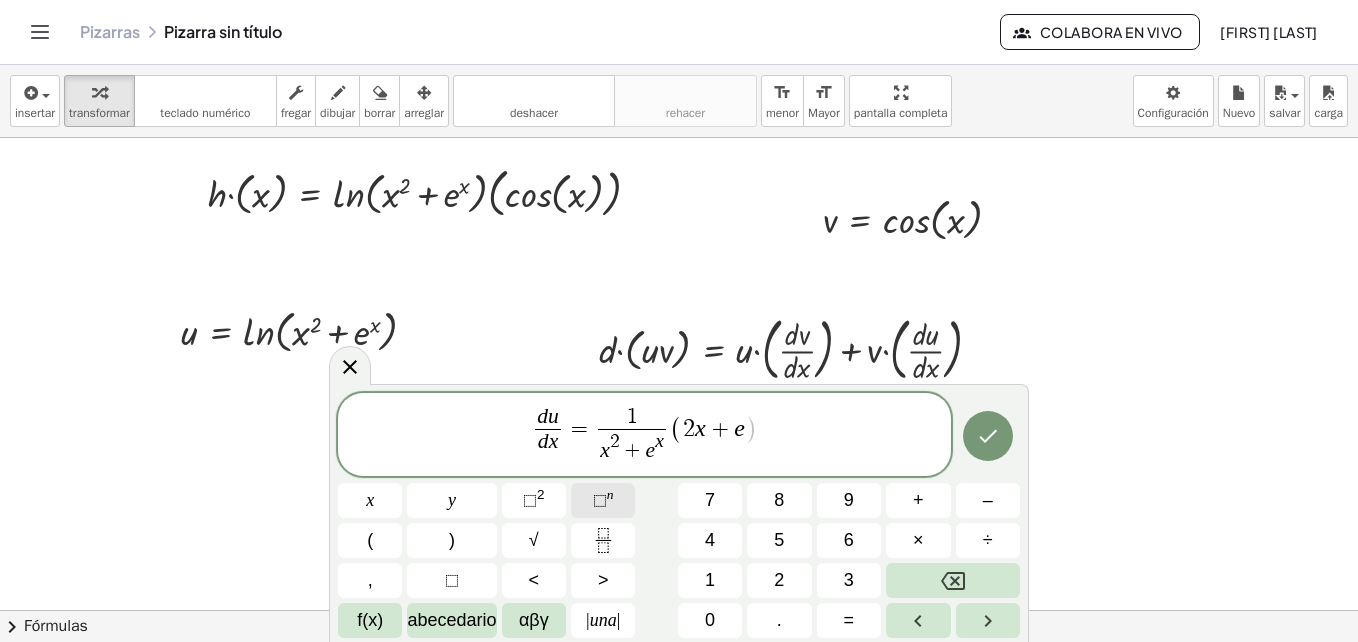 click on "⬚" at bounding box center [600, 500] 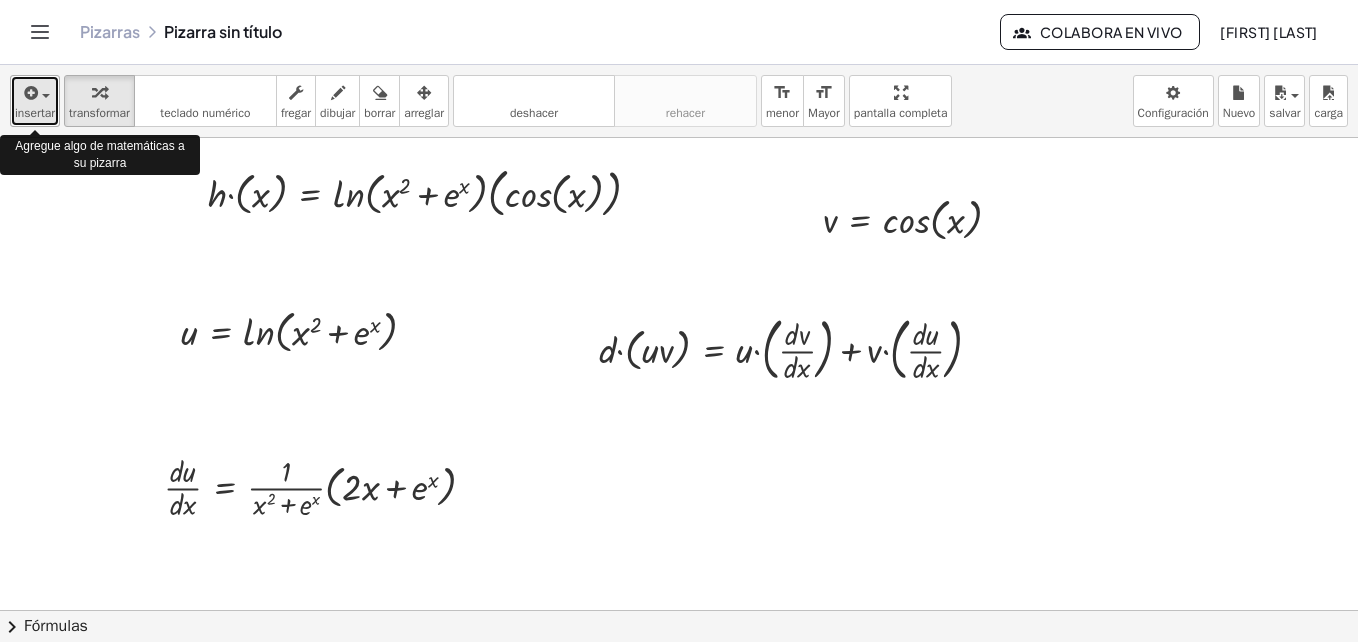 click at bounding box center [29, 93] 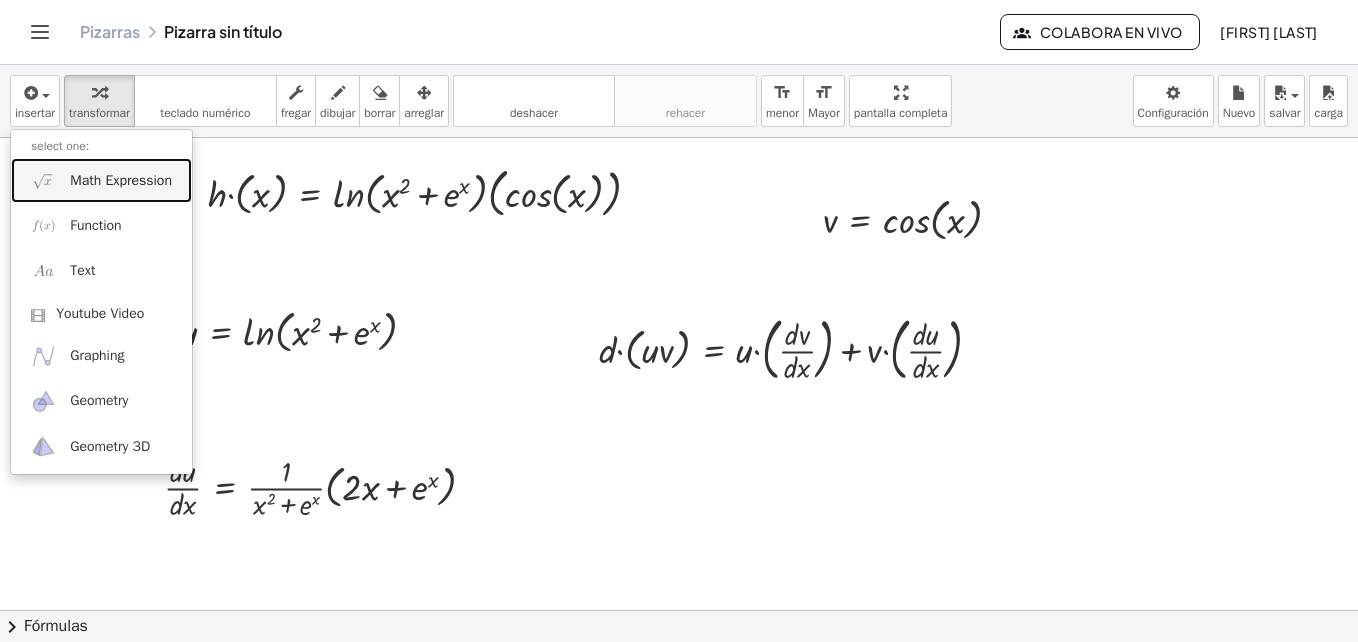 click on "Math Expression" at bounding box center [121, 181] 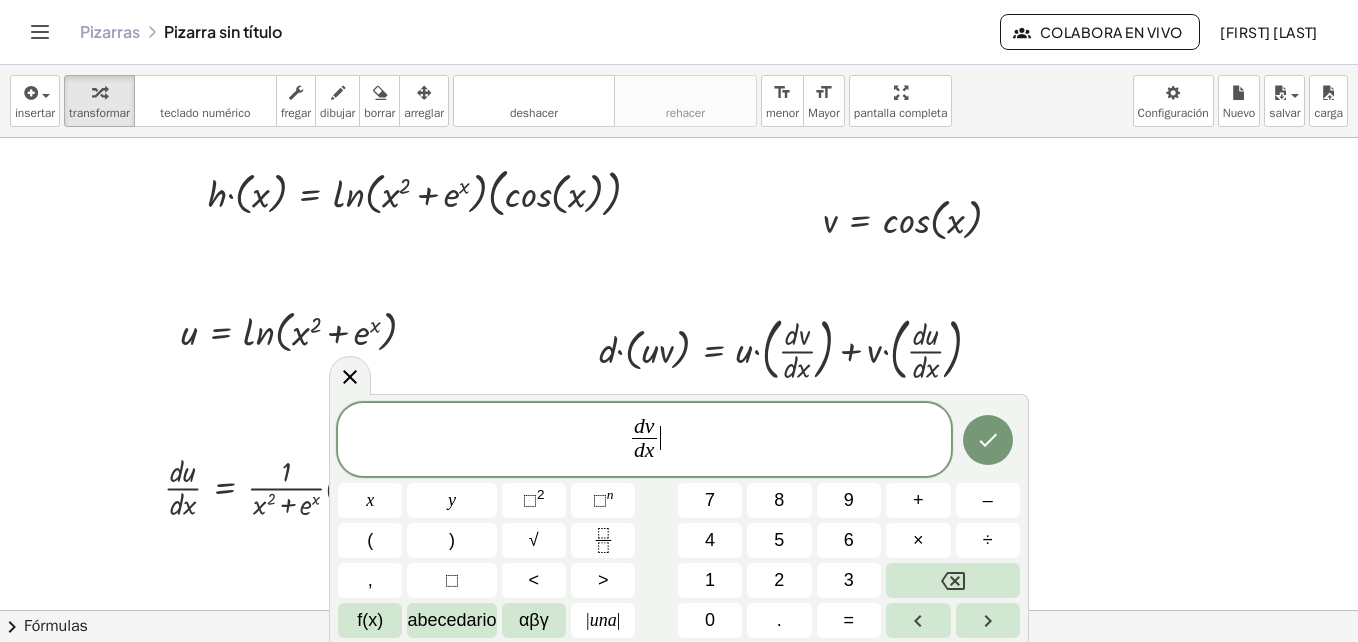 click on "[NAME] [NAME]" at bounding box center [644, 441] 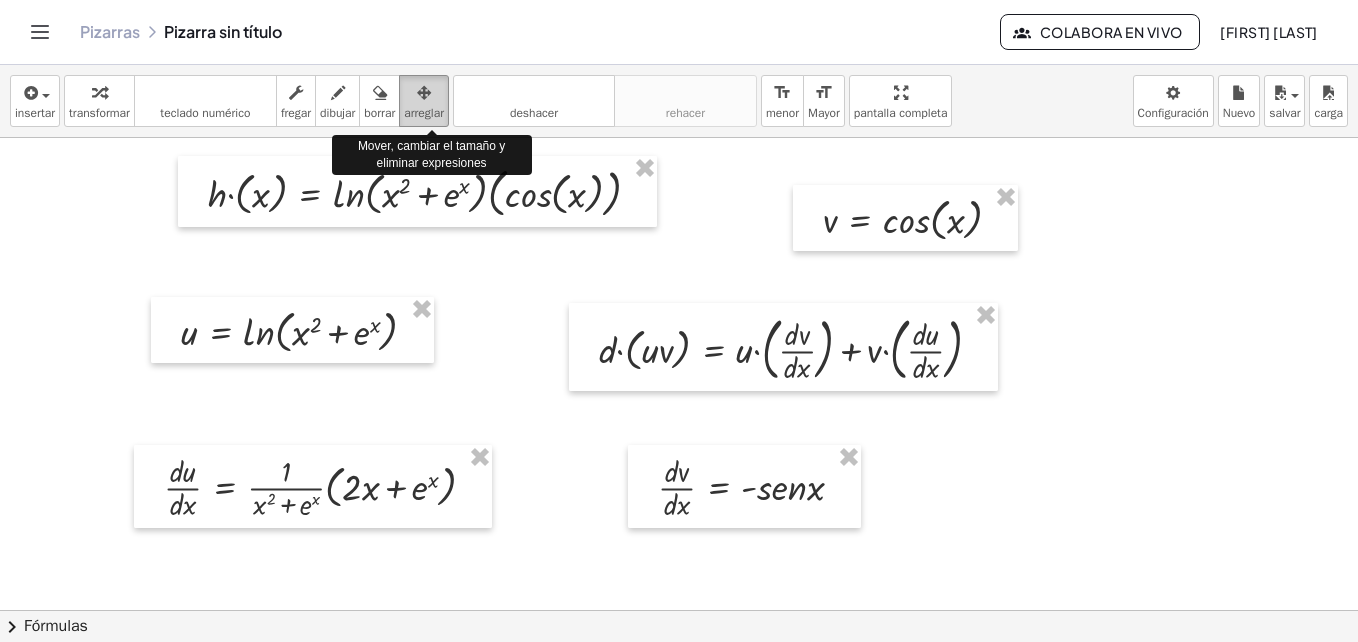 click at bounding box center (424, 93) 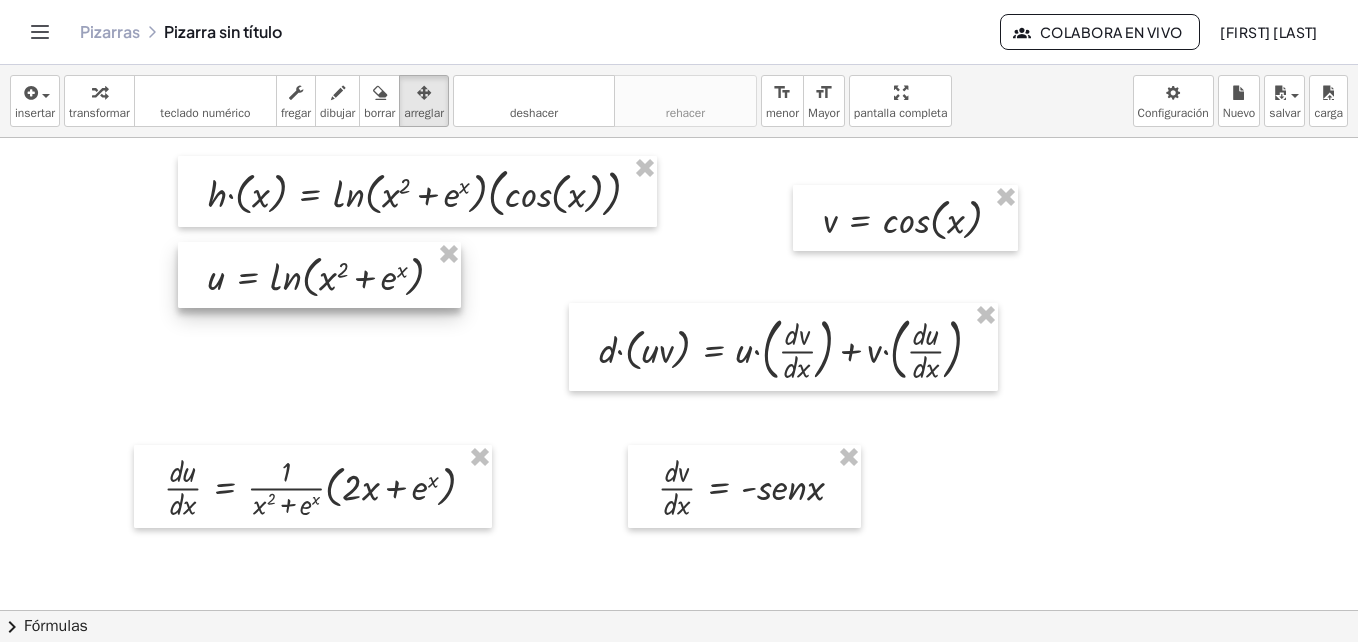drag, startPoint x: 300, startPoint y: 341, endPoint x: 327, endPoint y: 286, distance: 61.269894 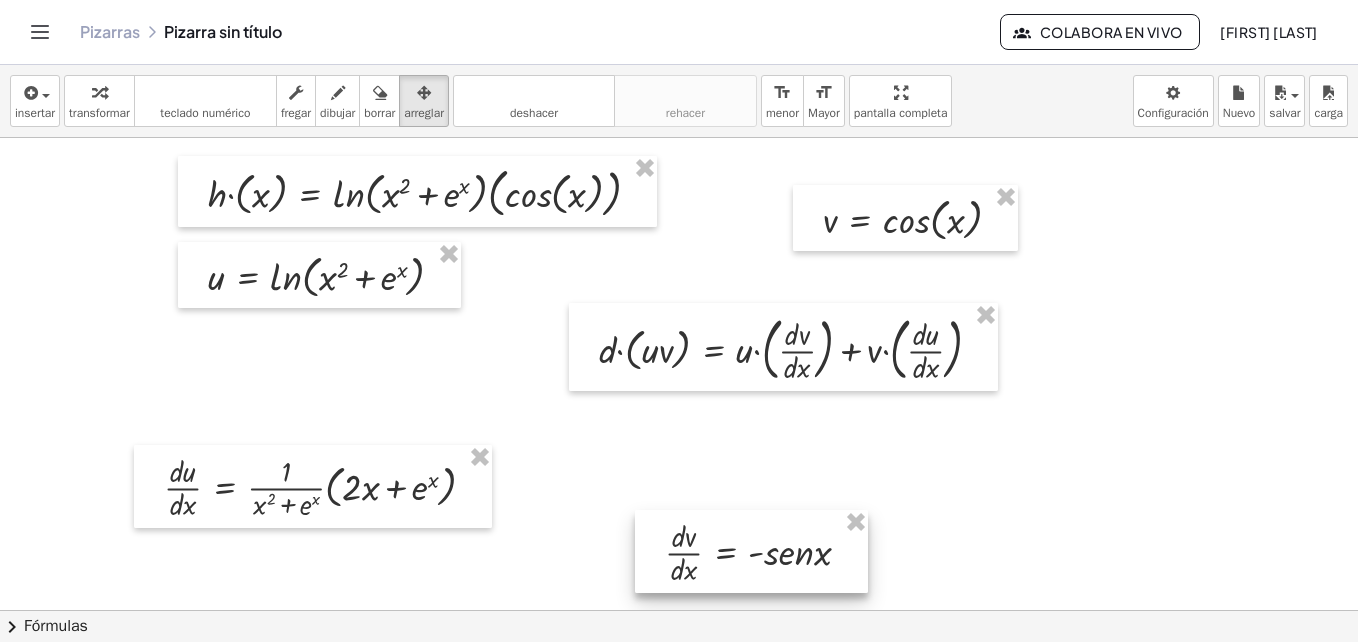 drag, startPoint x: 747, startPoint y: 491, endPoint x: 754, endPoint y: 556, distance: 65.37584 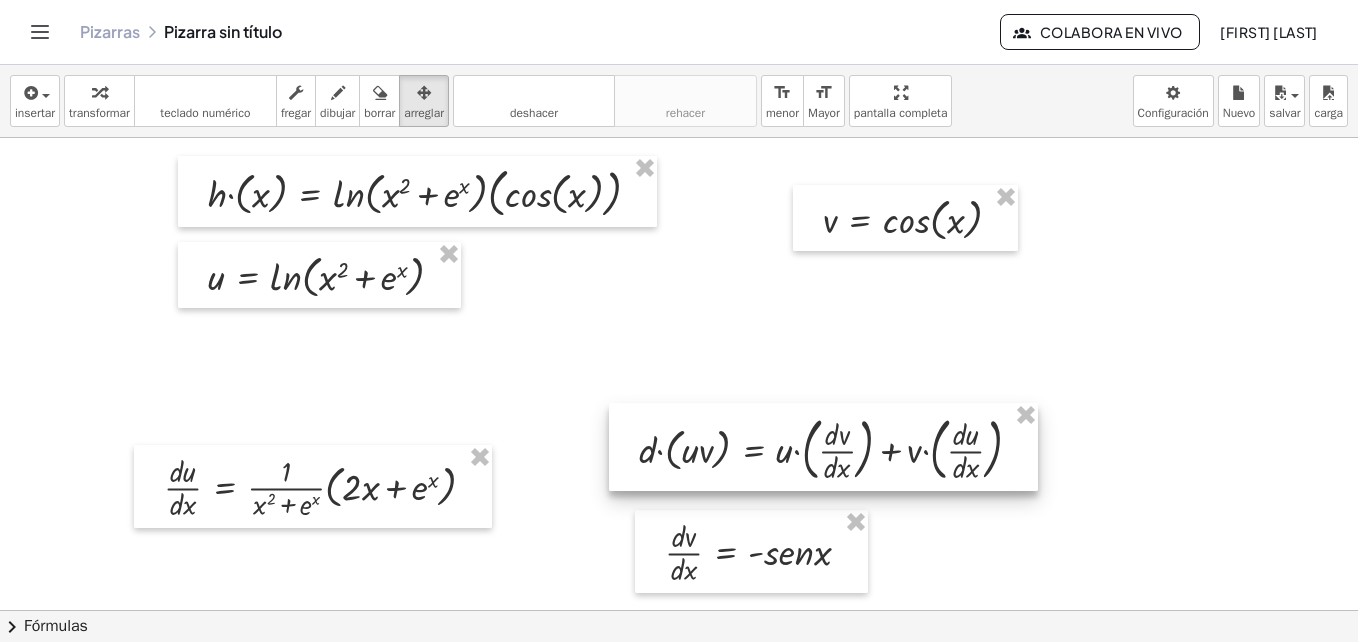 drag, startPoint x: 774, startPoint y: 355, endPoint x: 811, endPoint y: 460, distance: 111.32835 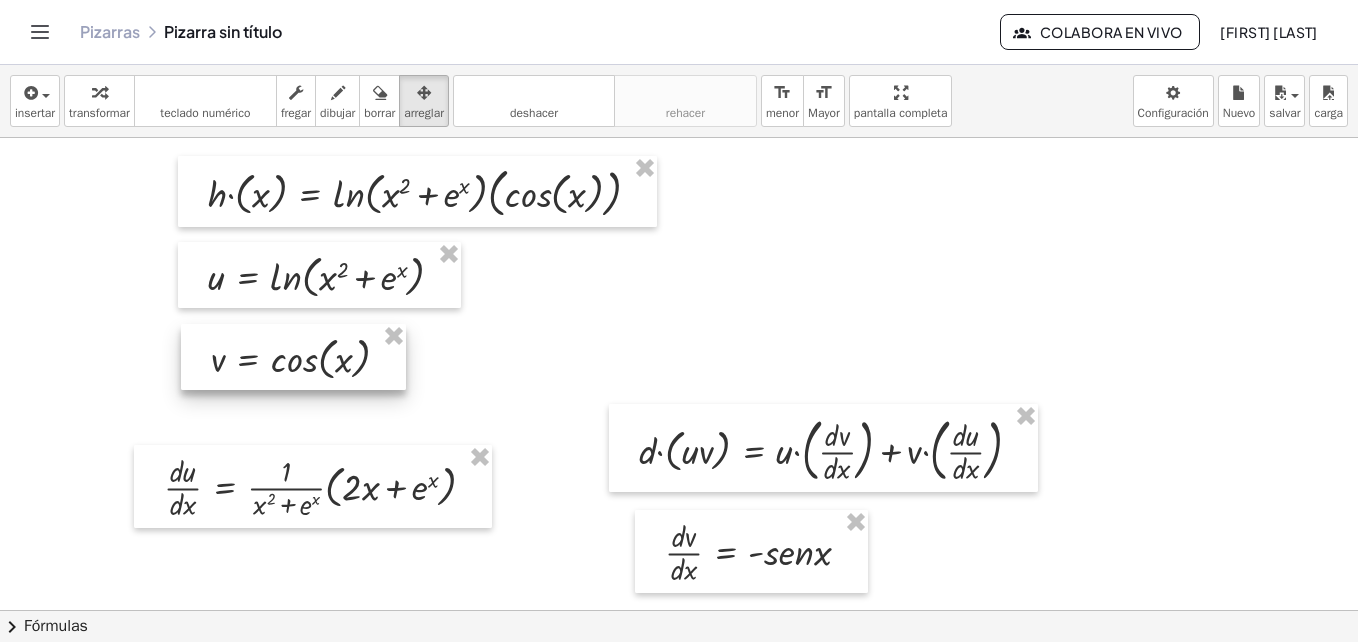 drag, startPoint x: 880, startPoint y: 219, endPoint x: 357, endPoint y: 405, distance: 555.0901 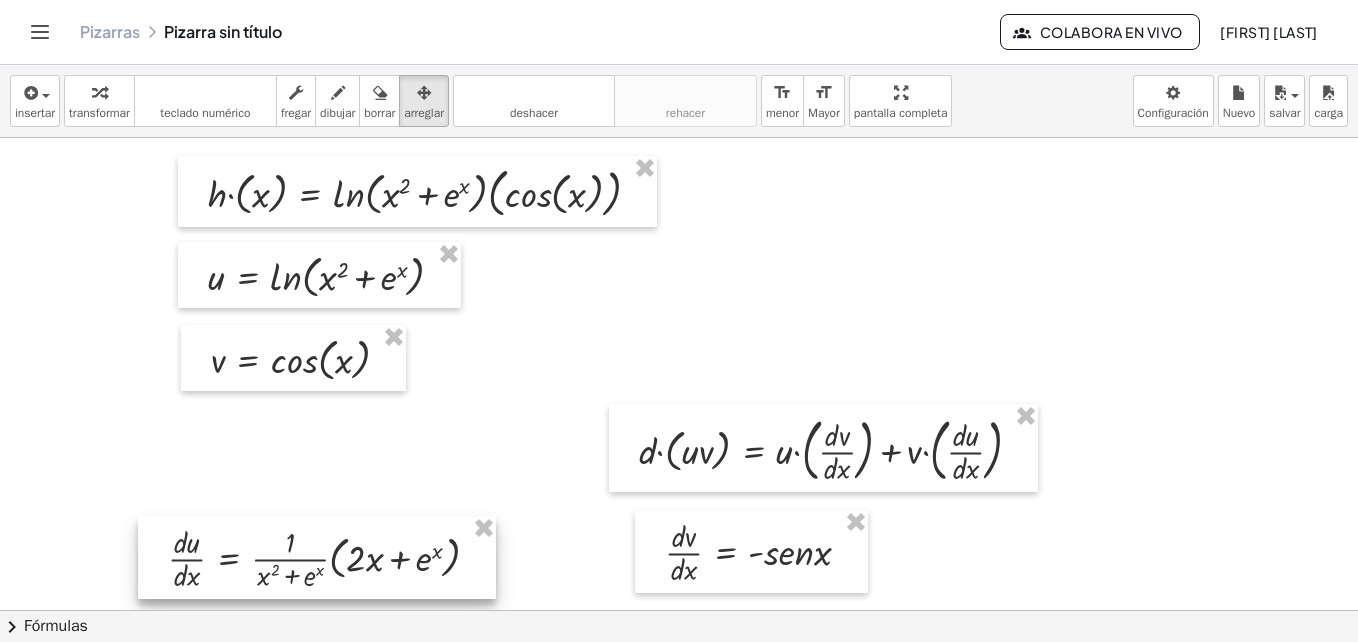 drag, startPoint x: 349, startPoint y: 493, endPoint x: 340, endPoint y: 543, distance: 50.803543 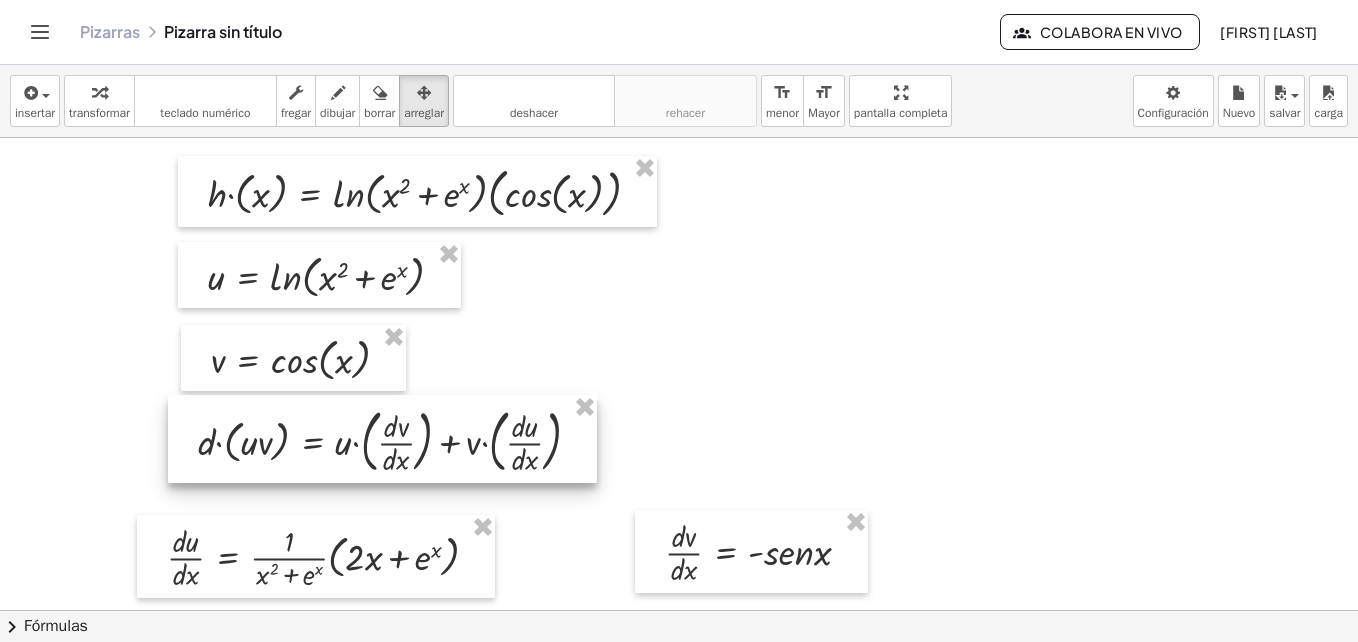 drag, startPoint x: 849, startPoint y: 448, endPoint x: 407, endPoint y: 439, distance: 442.0916 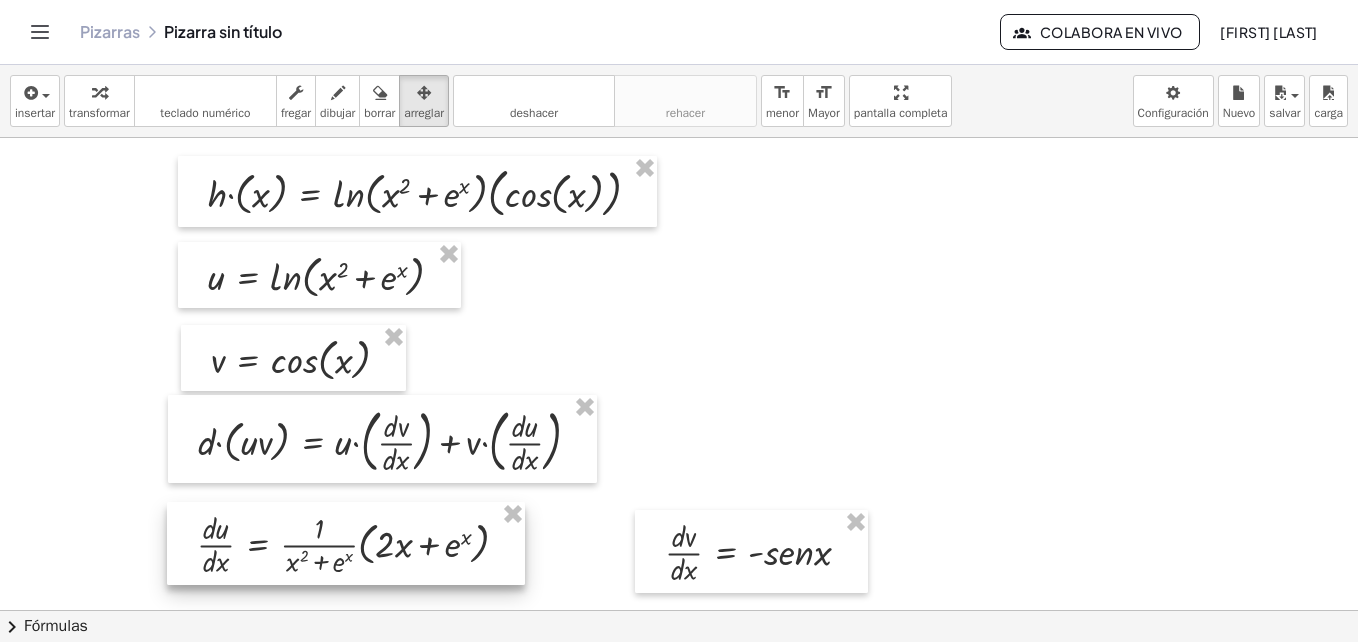 drag, startPoint x: 299, startPoint y: 569, endPoint x: 329, endPoint y: 556, distance: 32.695564 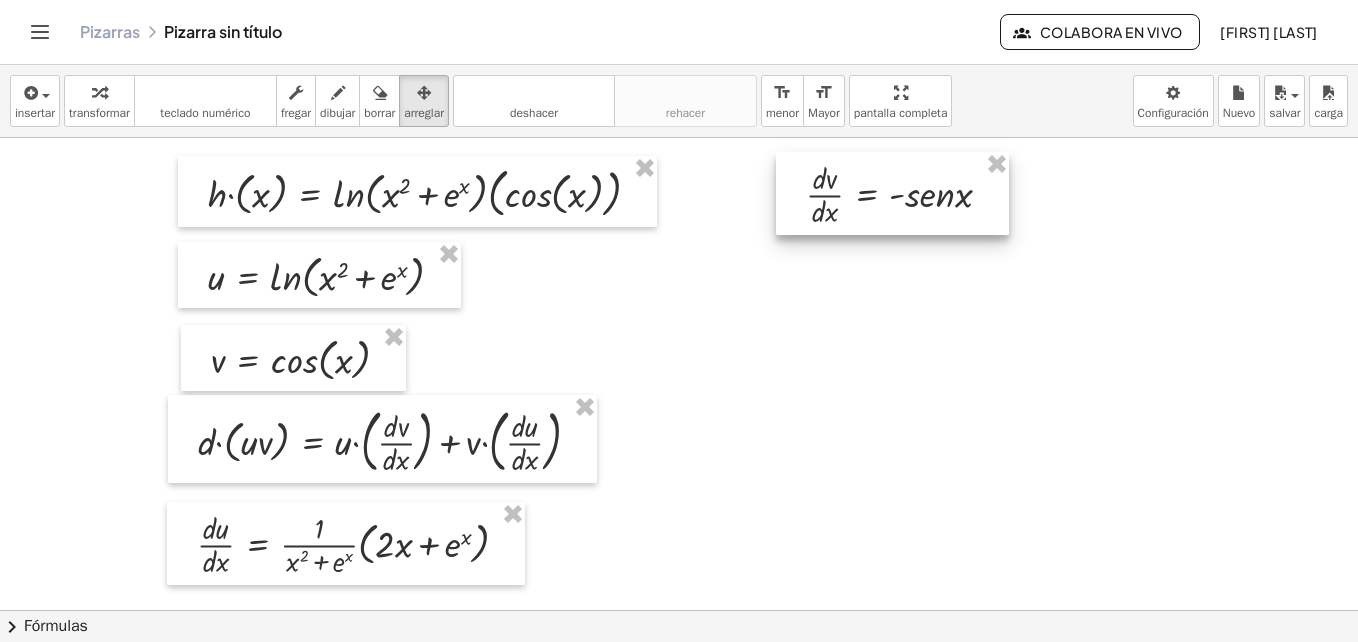 drag, startPoint x: 760, startPoint y: 567, endPoint x: 901, endPoint y: 210, distance: 383.8359 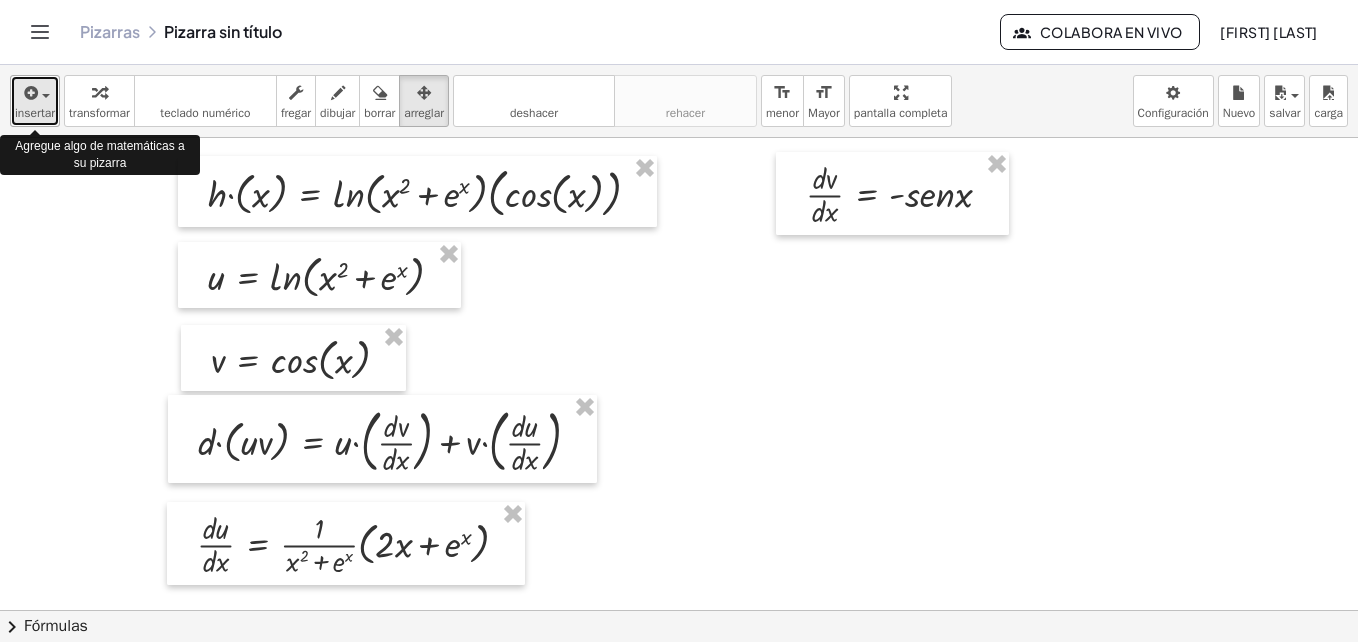 click at bounding box center (29, 93) 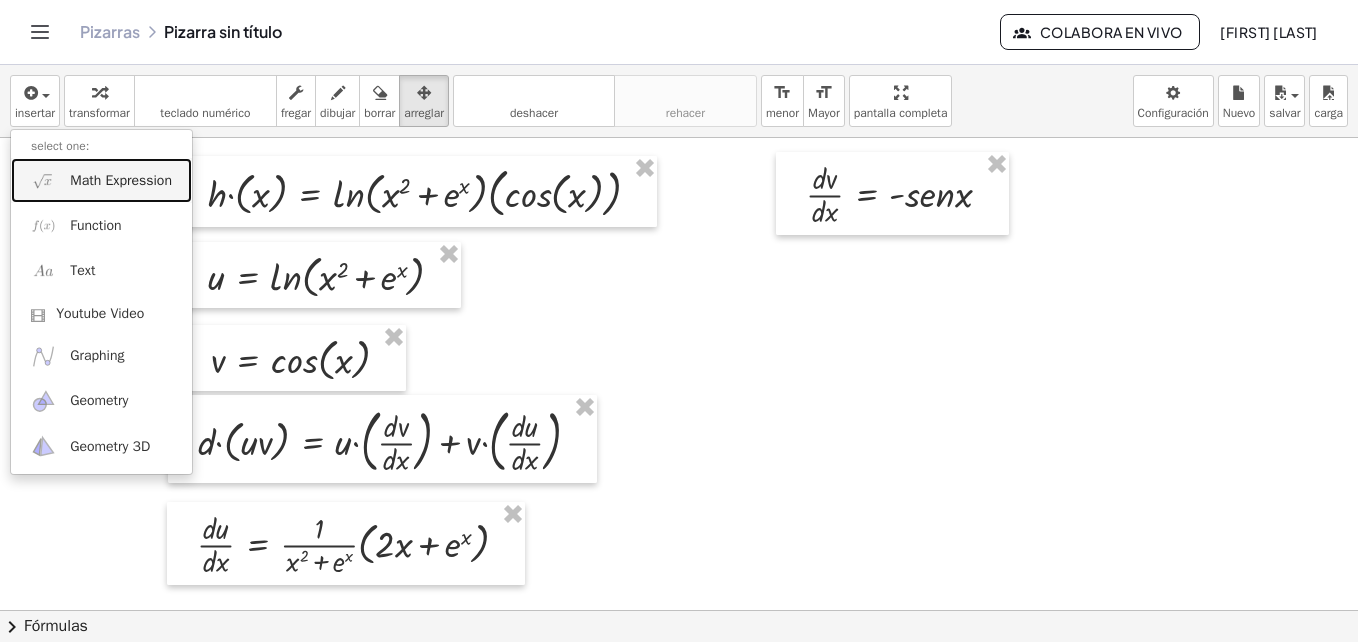 click on "Math Expression" at bounding box center (121, 181) 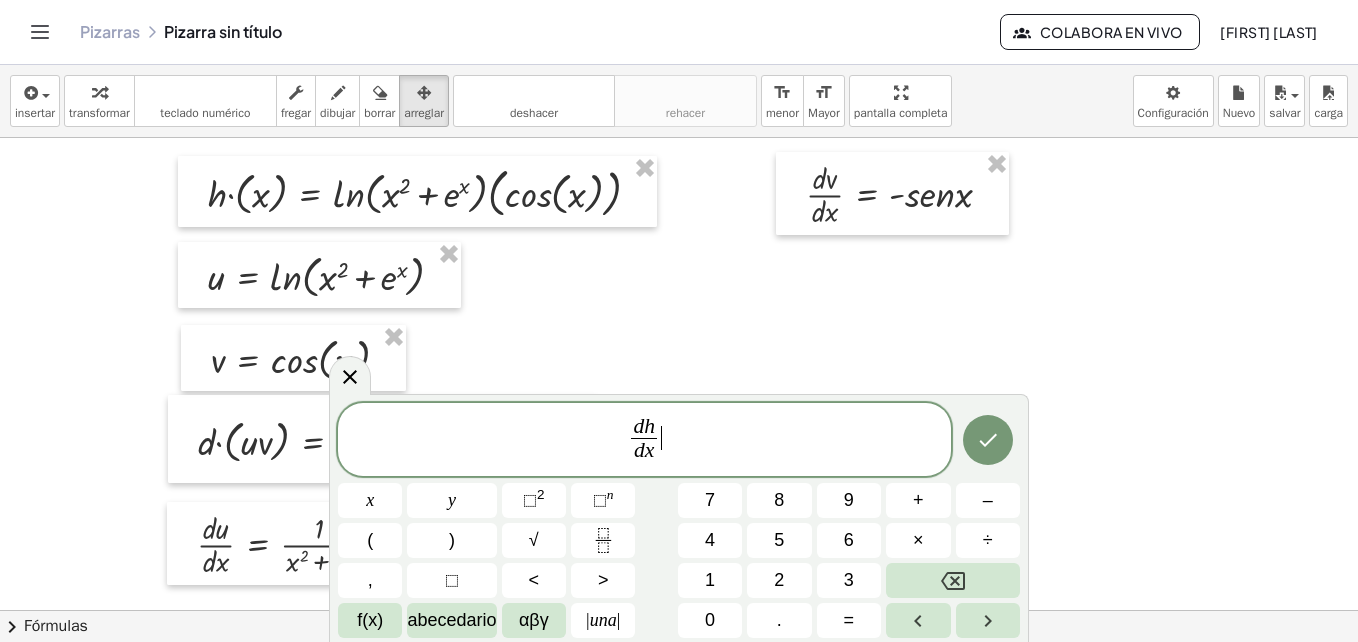 click on "[NAME] [NAME]" at bounding box center [644, 441] 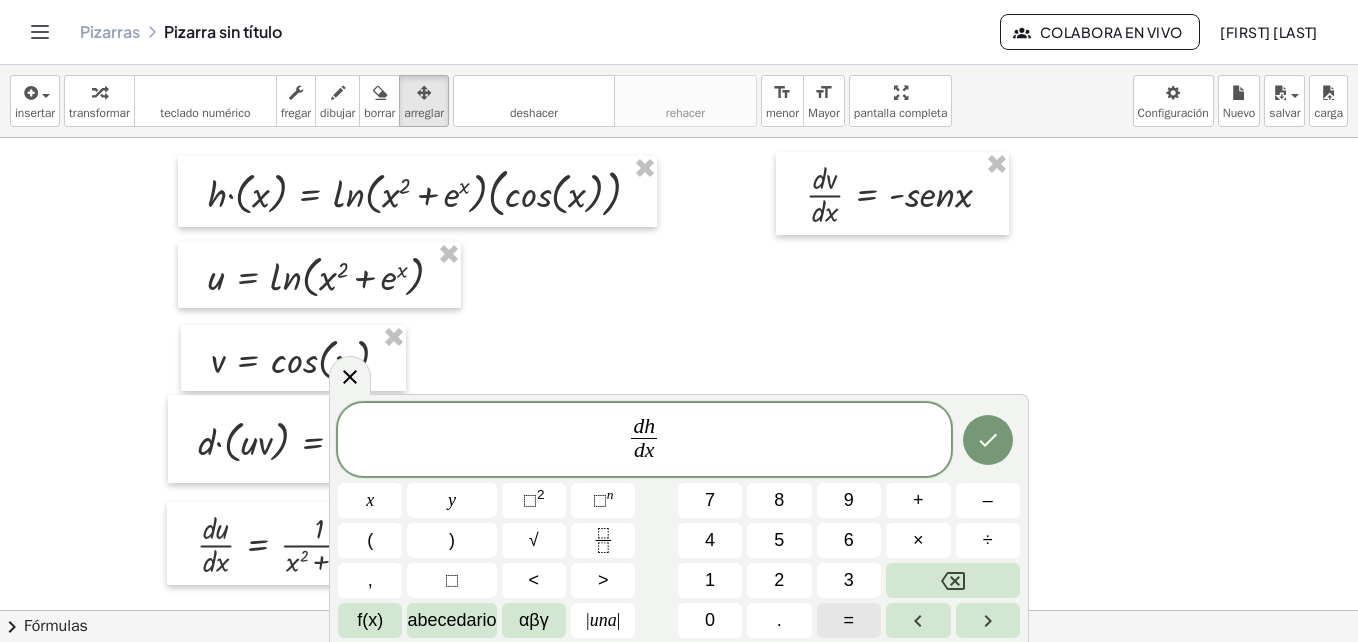 click on "=" at bounding box center (849, 620) 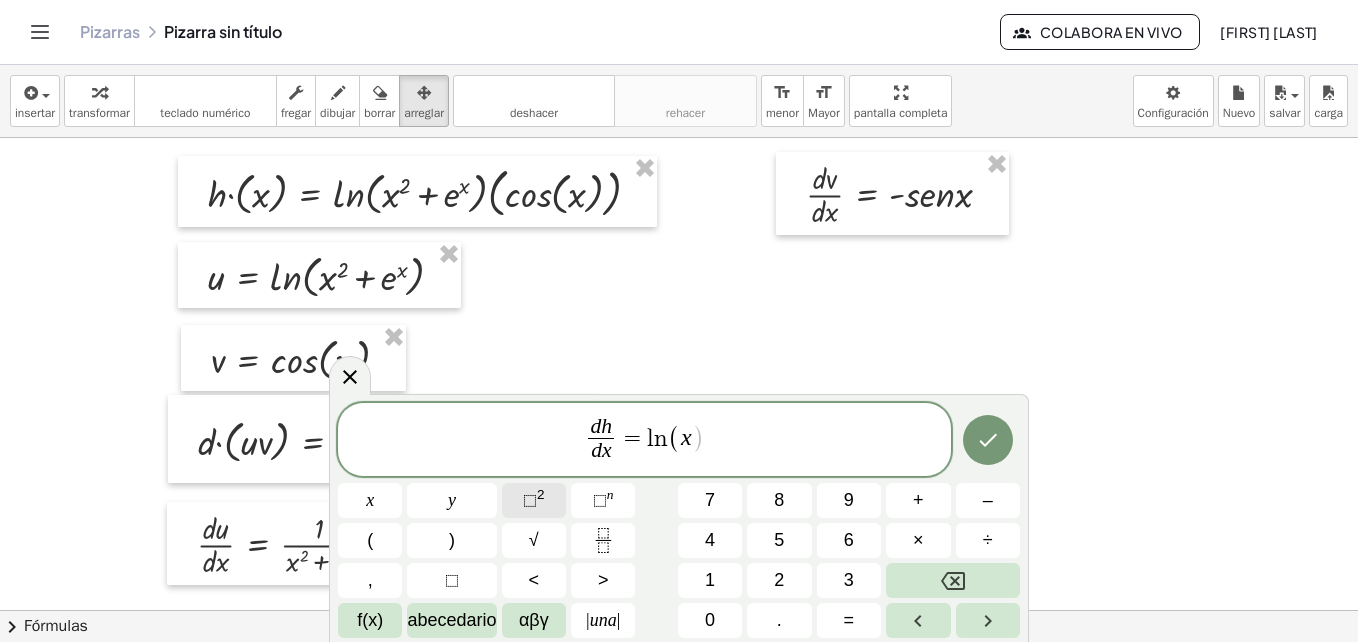 click on "⬚" at bounding box center [530, 500] 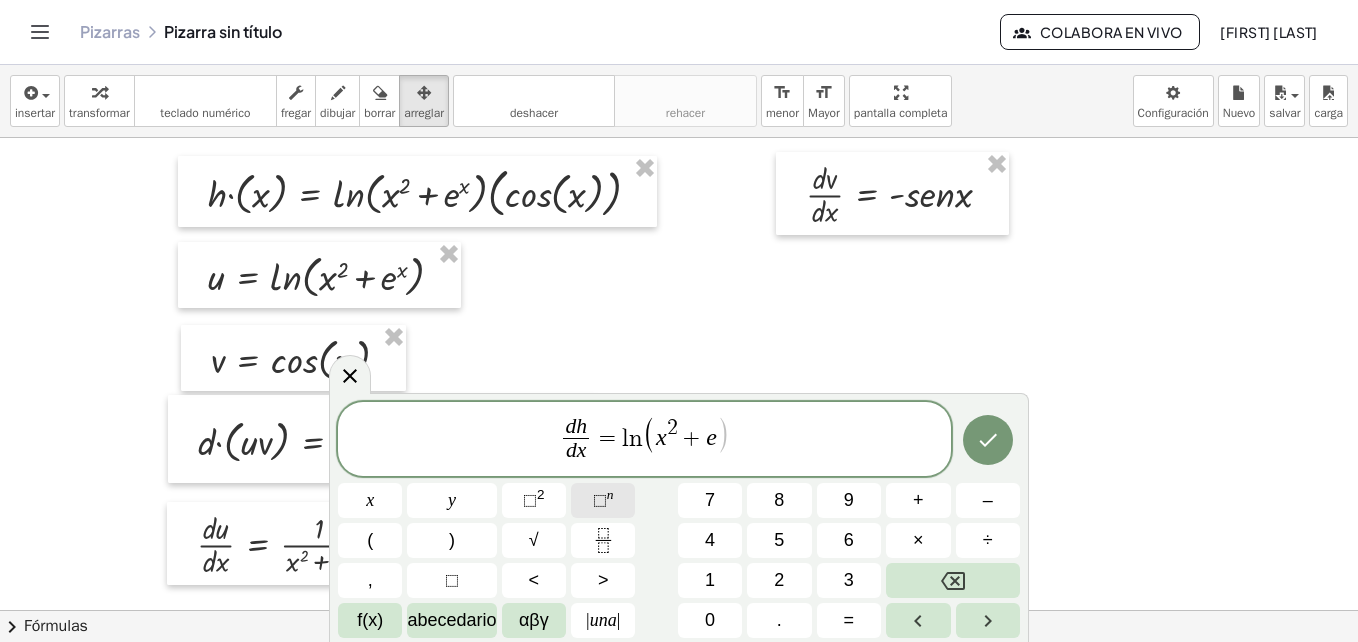 click on "⬚" at bounding box center (600, 500) 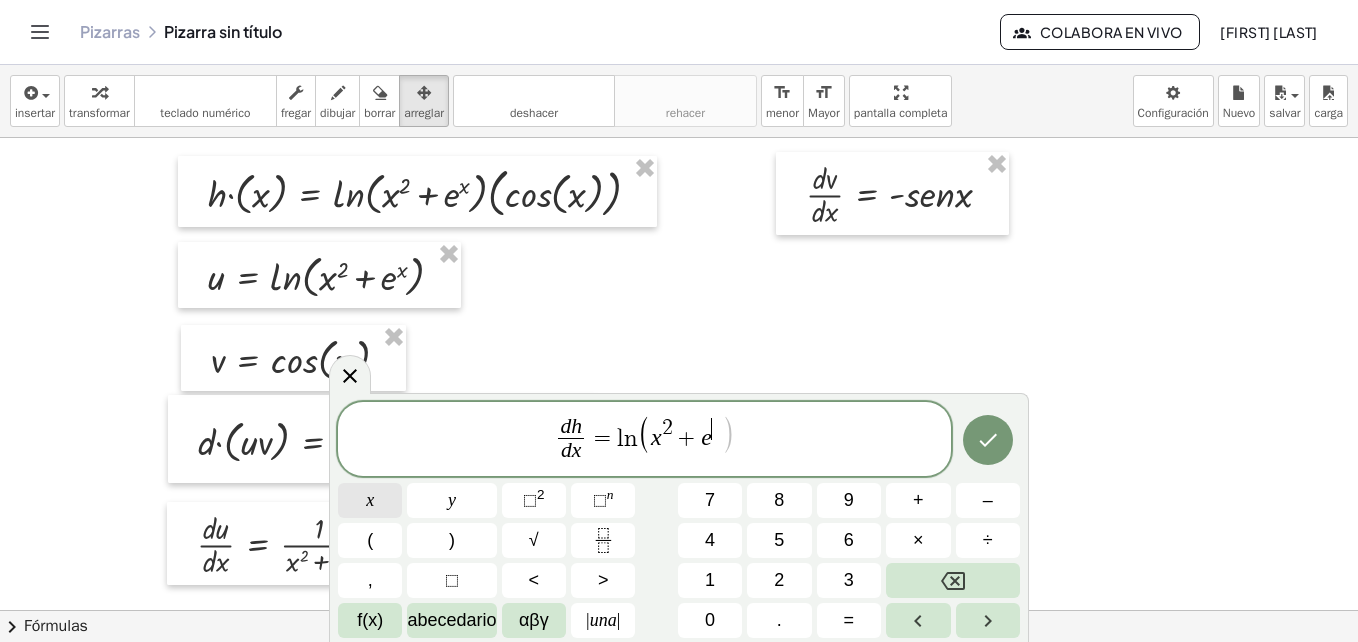 click on "x" at bounding box center [370, 500] 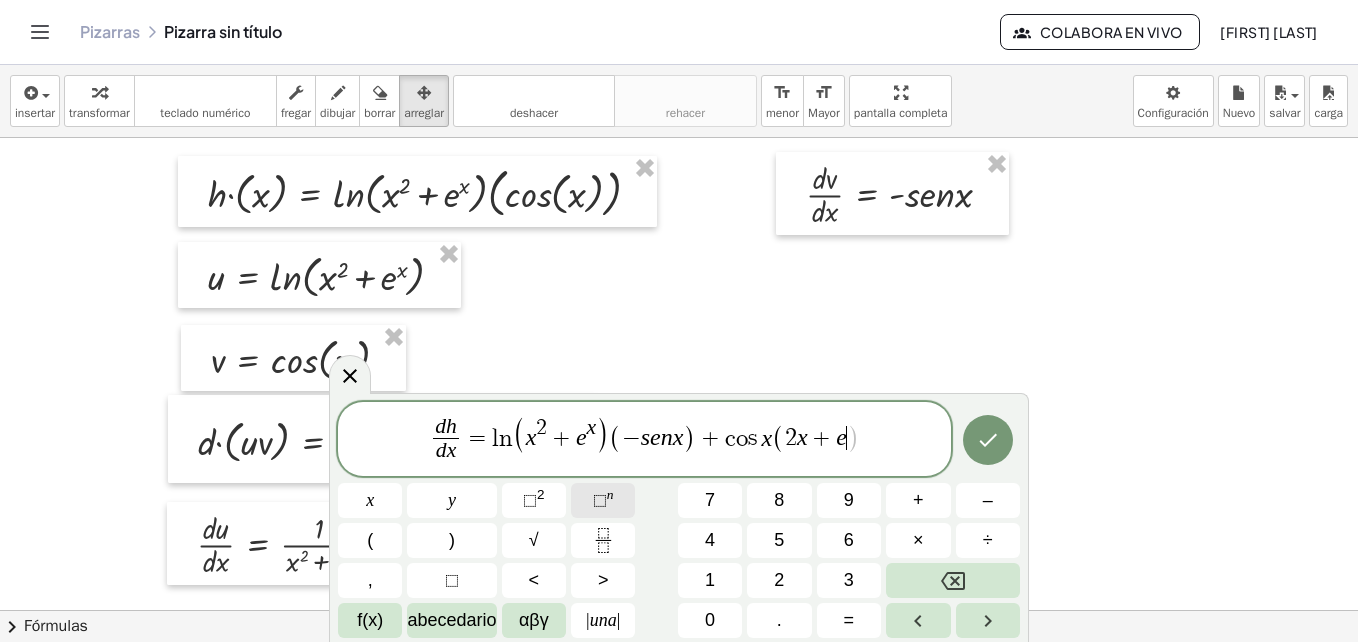 click on "⬚" at bounding box center (600, 500) 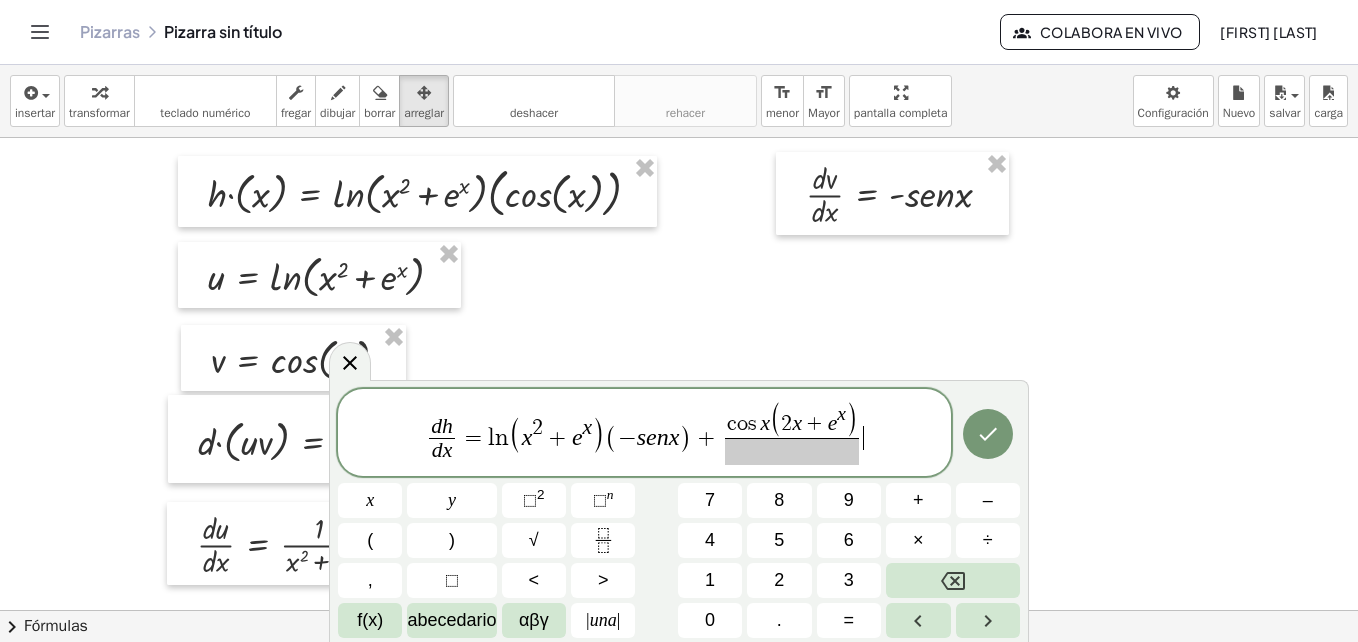 click on "[NAME] [NAME] = ln(x^2 + e^x) * (-sen x) + cos x * (2x + e^x)" at bounding box center (644, 434) 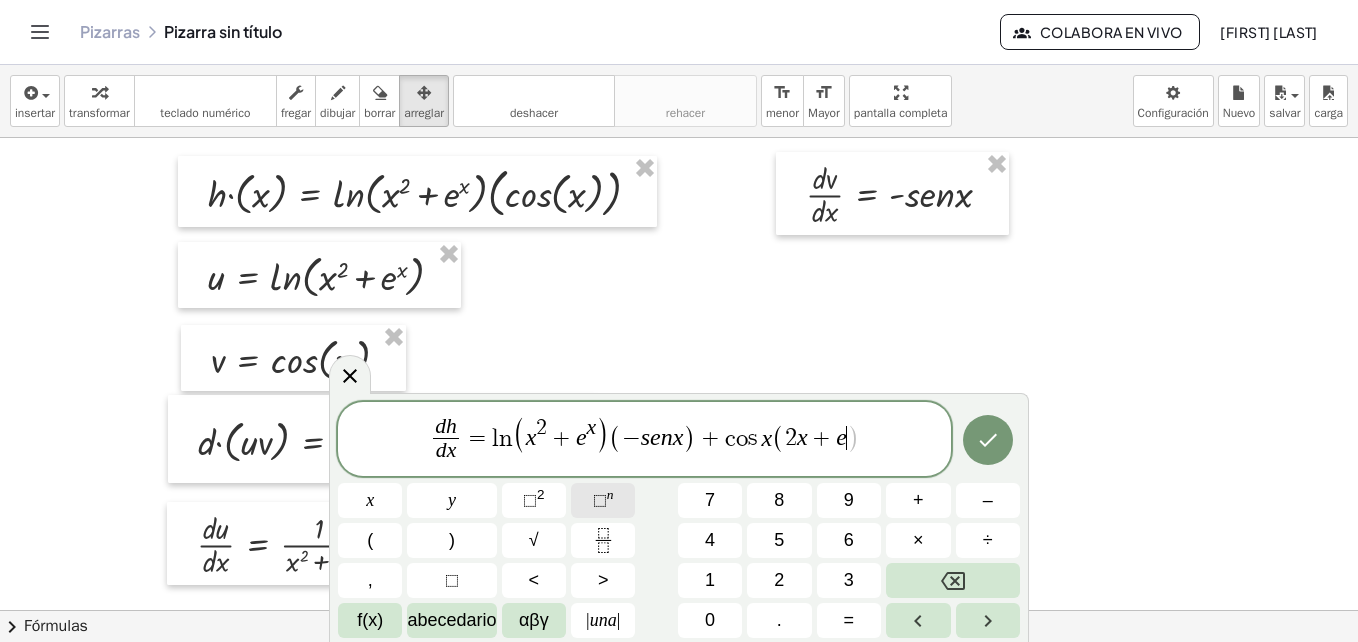 click on "⬚" at bounding box center [600, 500] 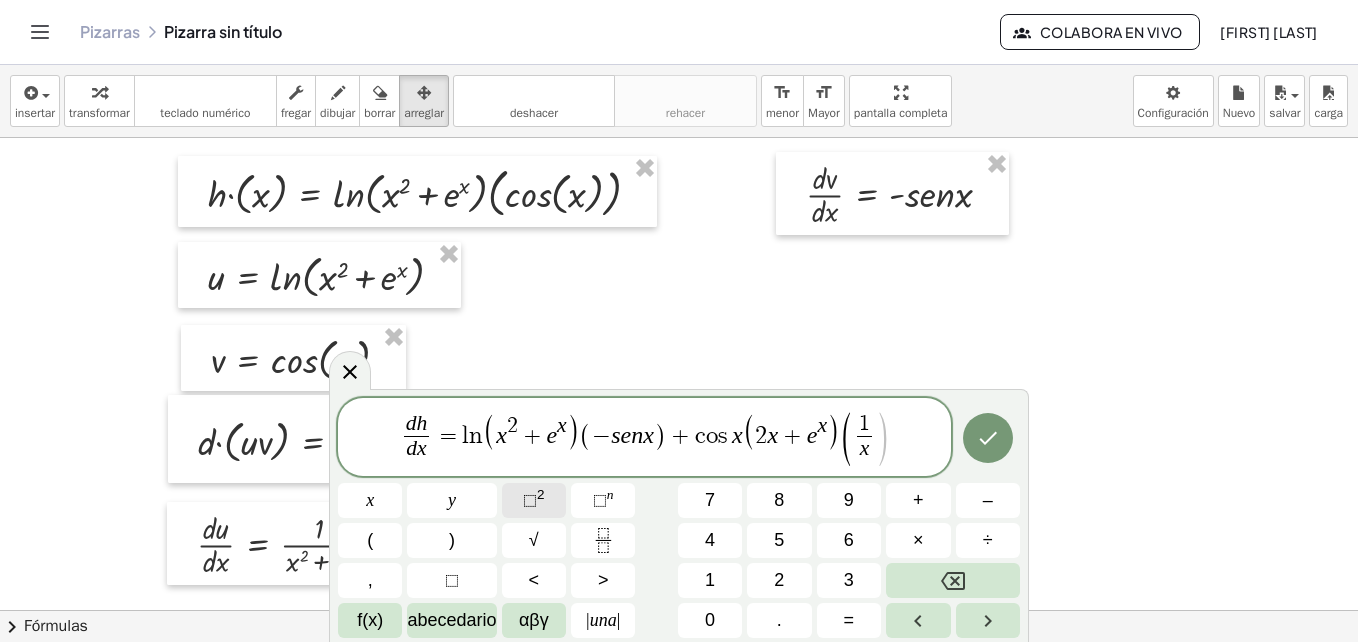 click on "⬚" at bounding box center (530, 500) 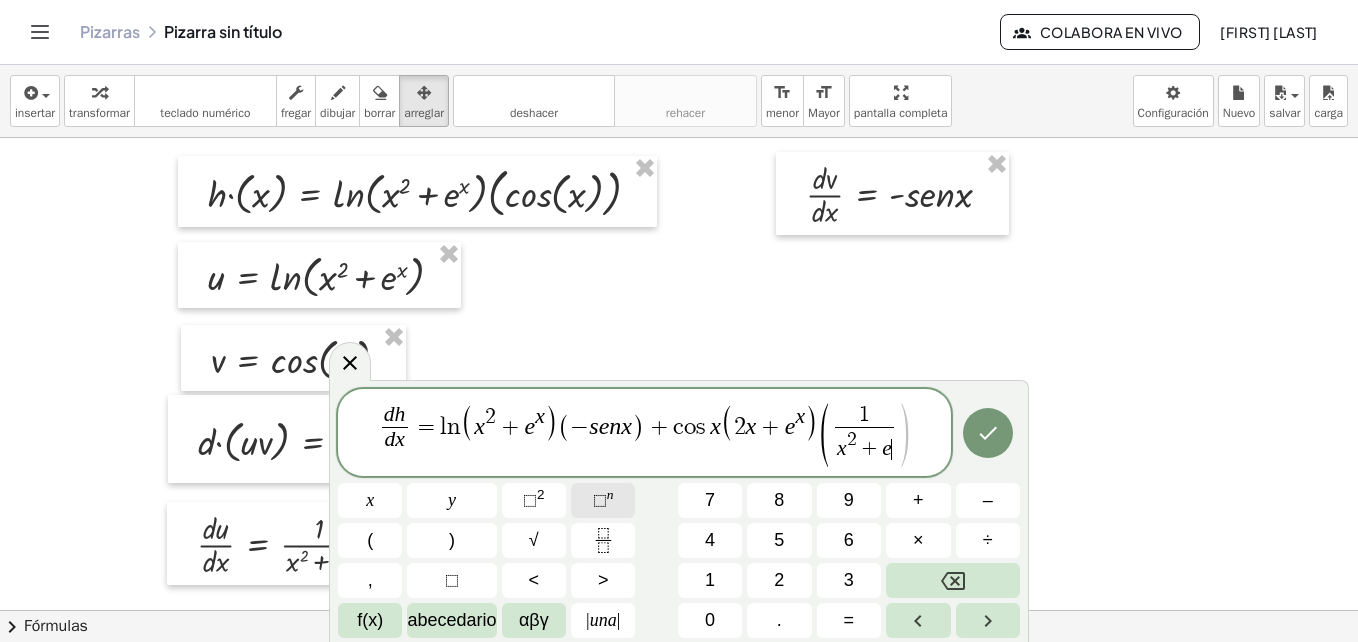click on "⬚" at bounding box center (600, 500) 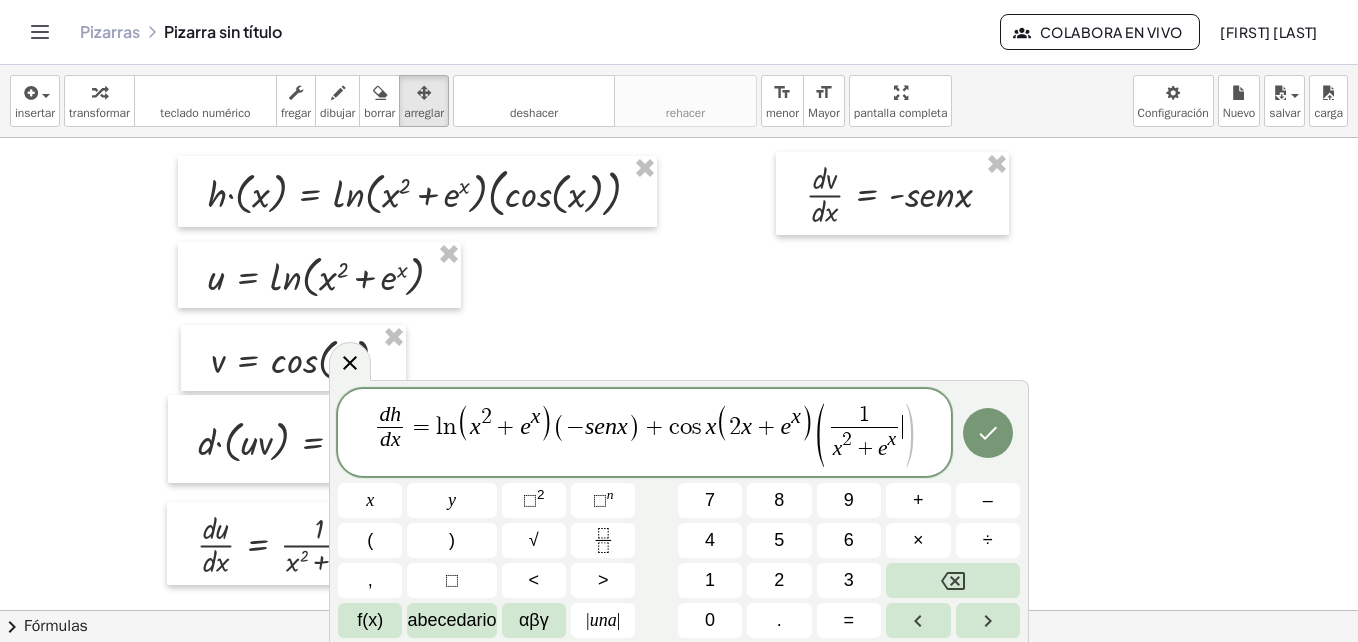 click on ")" at bounding box center [908, 435] 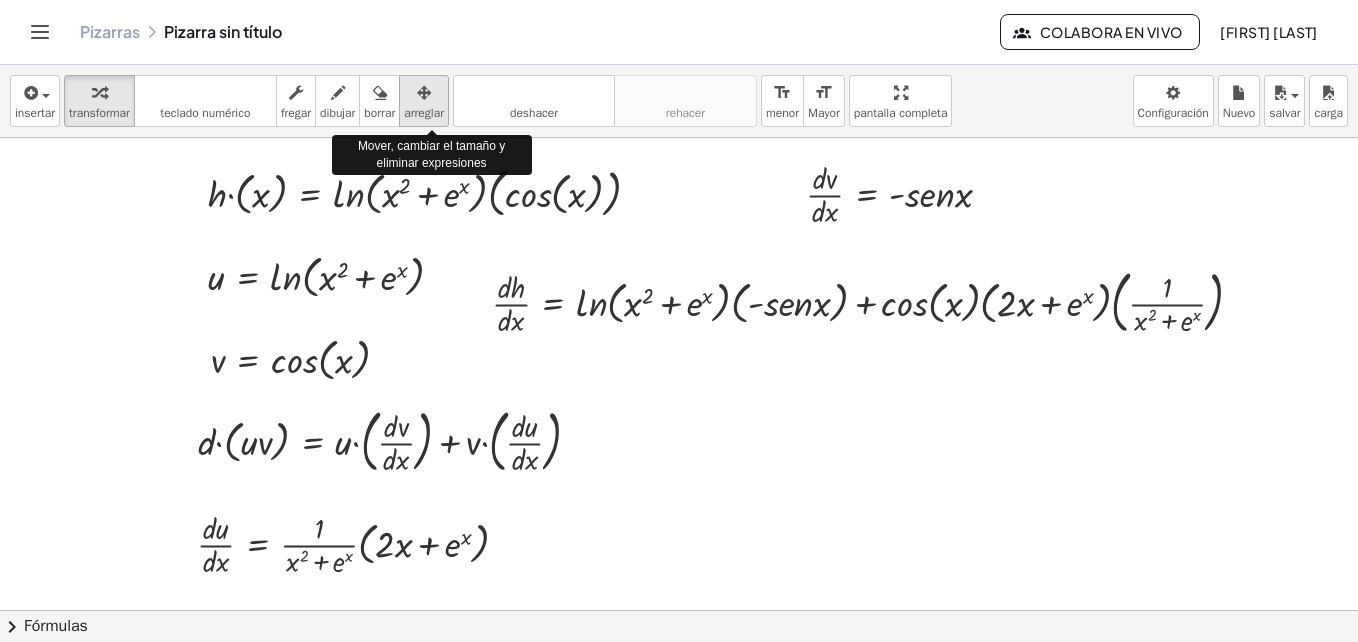 click at bounding box center [424, 93] 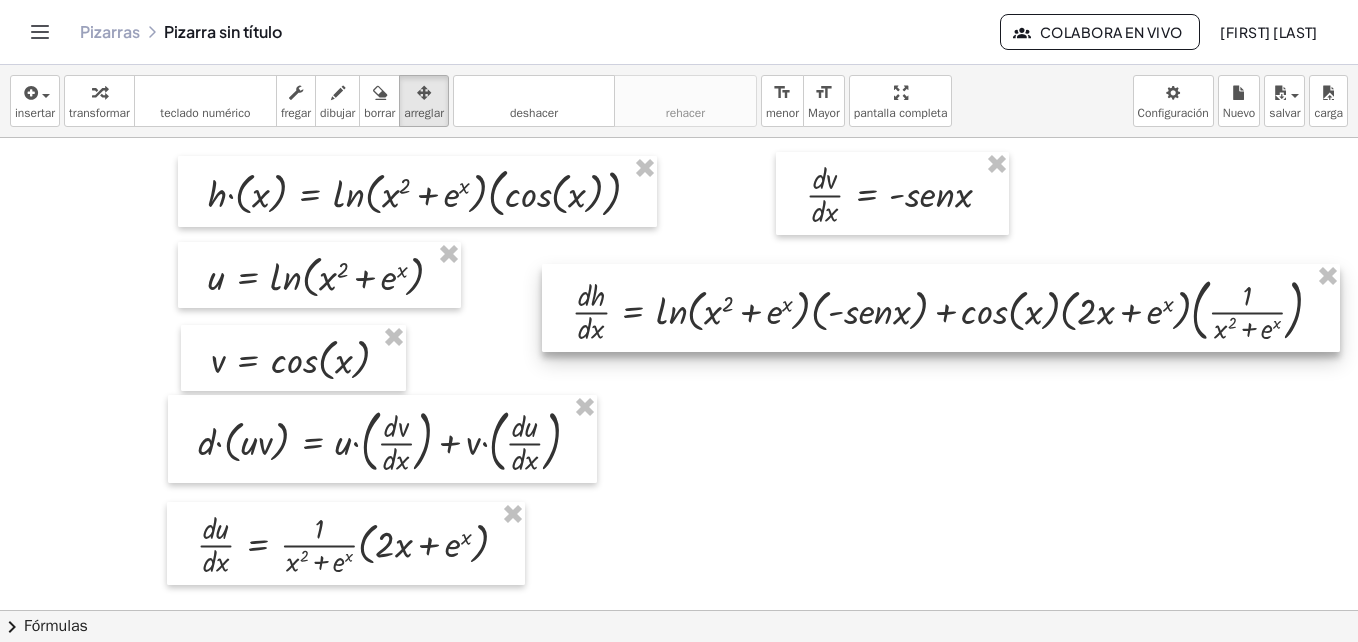 drag, startPoint x: 700, startPoint y: 326, endPoint x: 780, endPoint y: 334, distance: 80.399 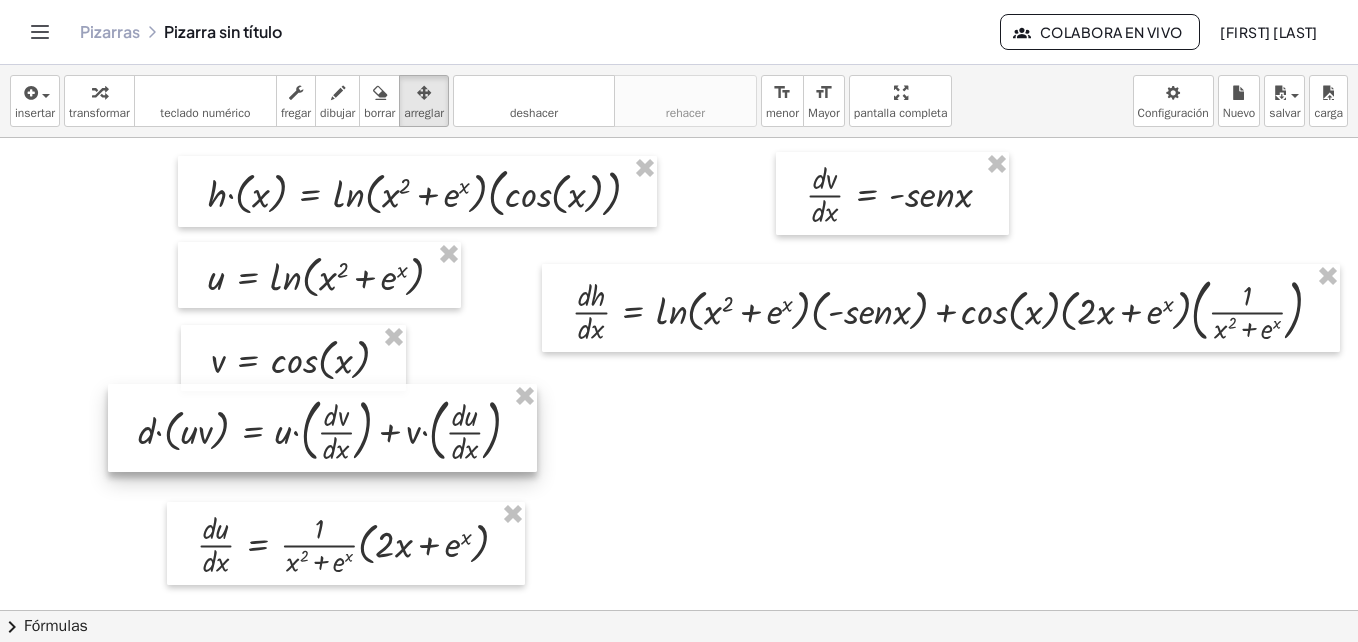 drag, startPoint x: 455, startPoint y: 422, endPoint x: 395, endPoint y: 411, distance: 61 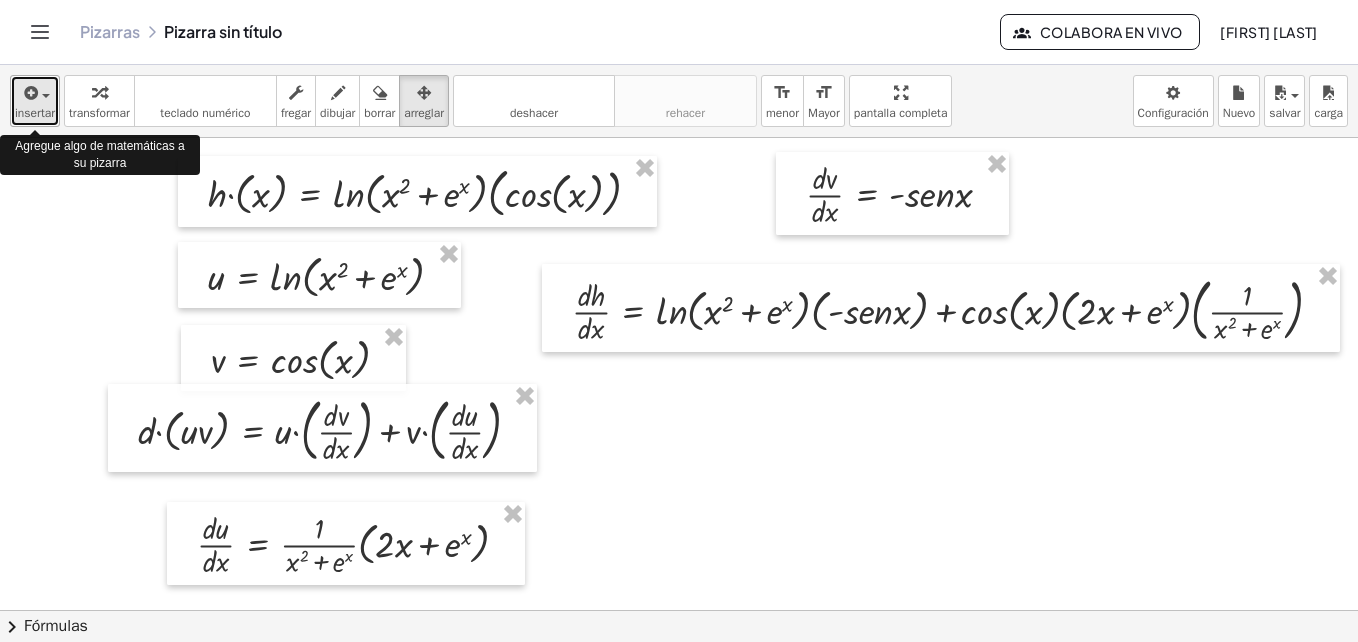 click at bounding box center [29, 93] 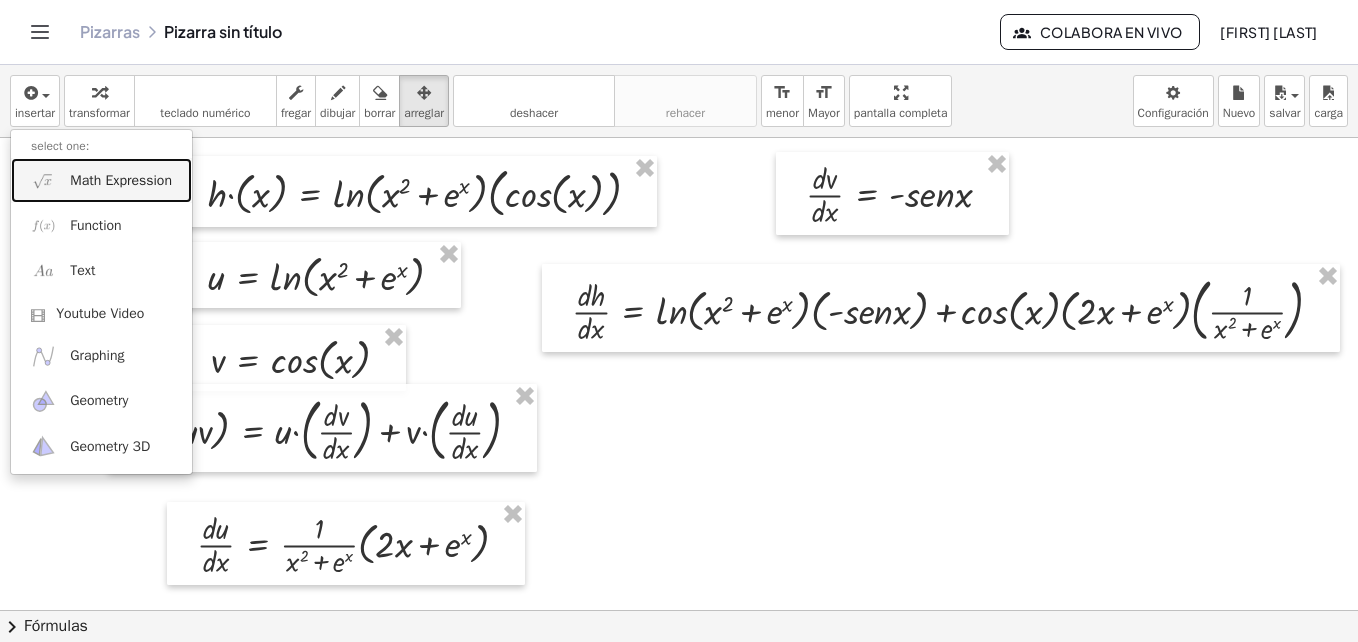 click on "Math Expression" at bounding box center (121, 181) 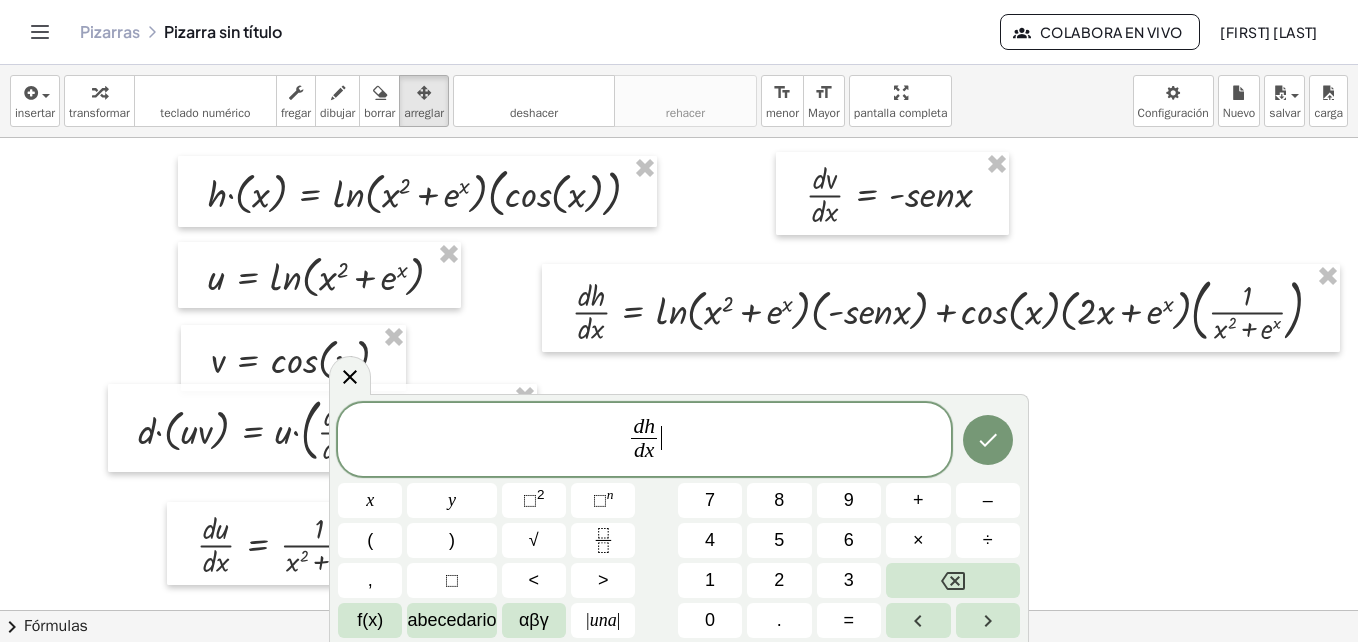 click on "[NAME] [NAME]" at bounding box center (644, 441) 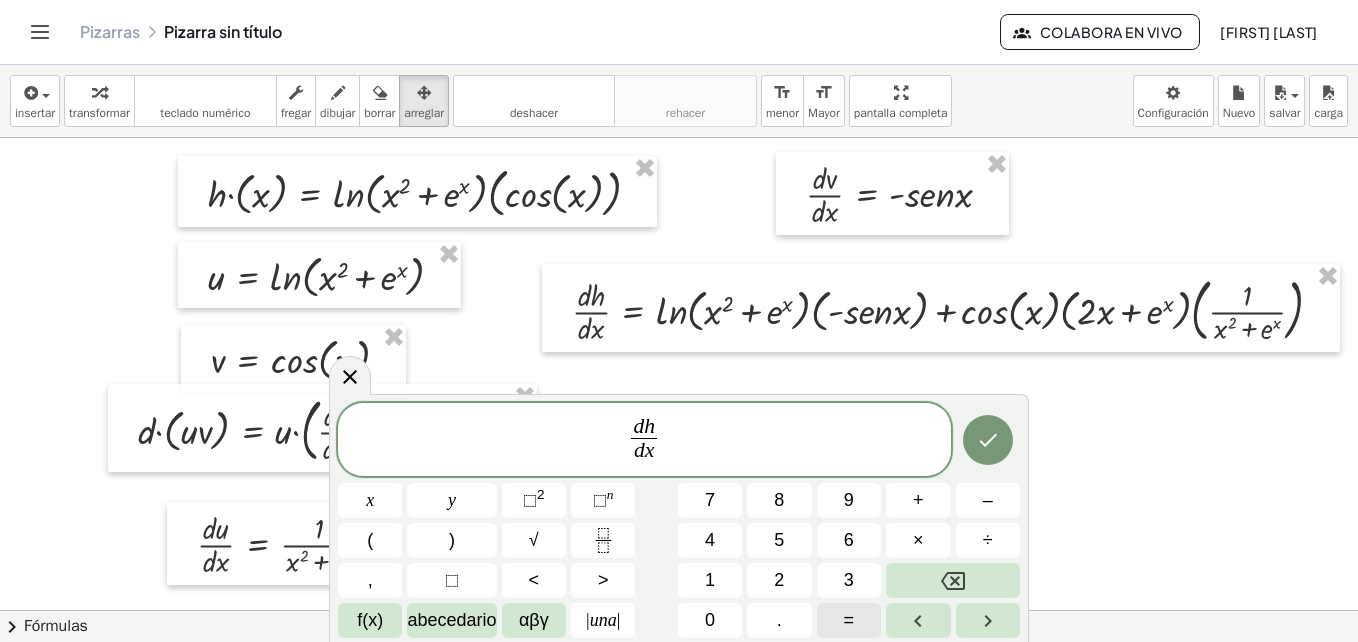 click on "=" at bounding box center (849, 620) 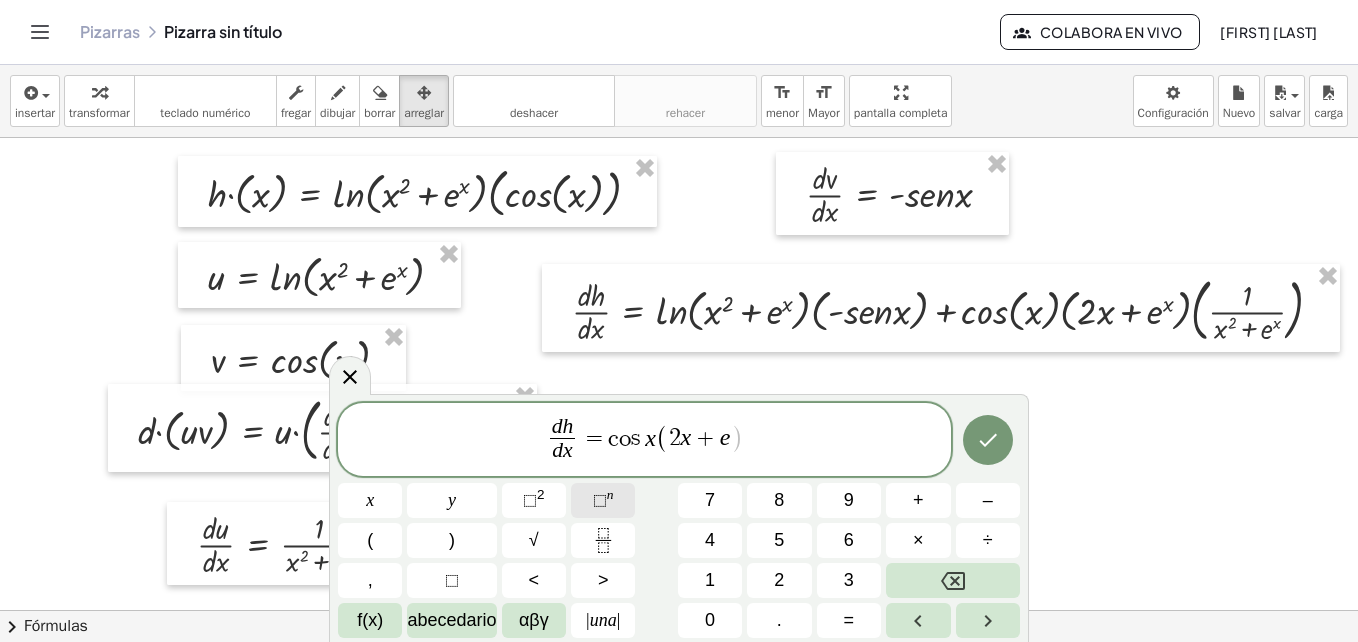 click on "⬚" at bounding box center (600, 500) 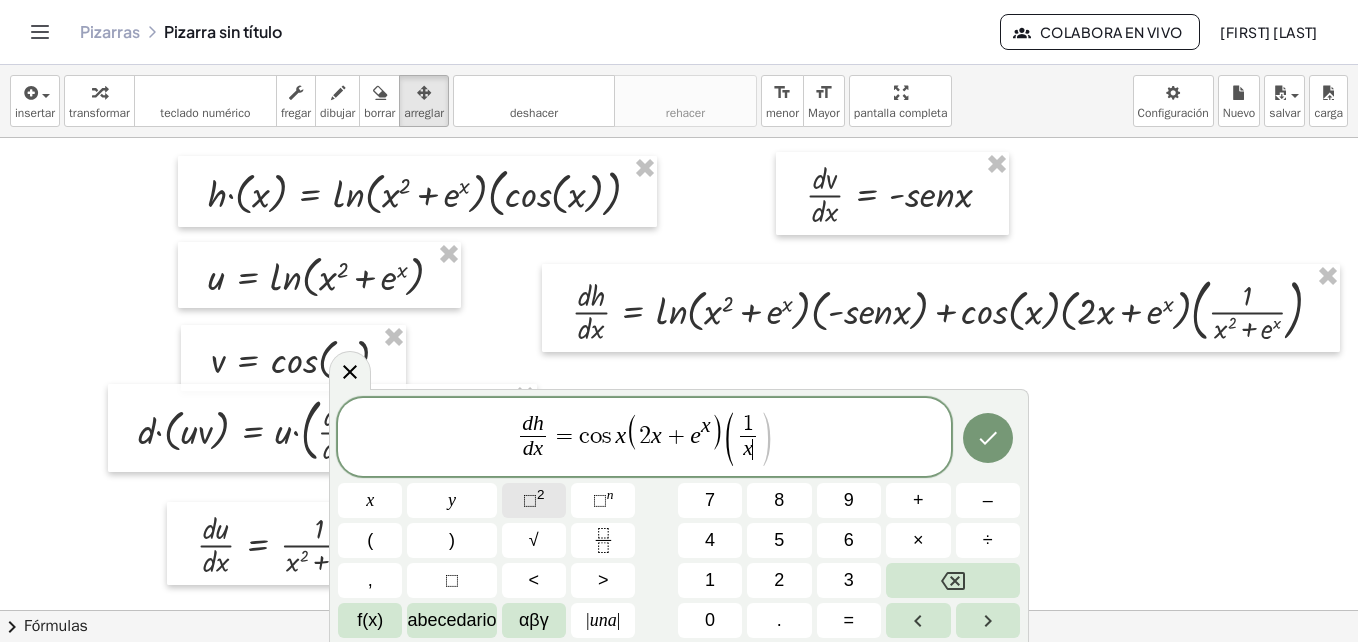 click on "⬚" at bounding box center [530, 500] 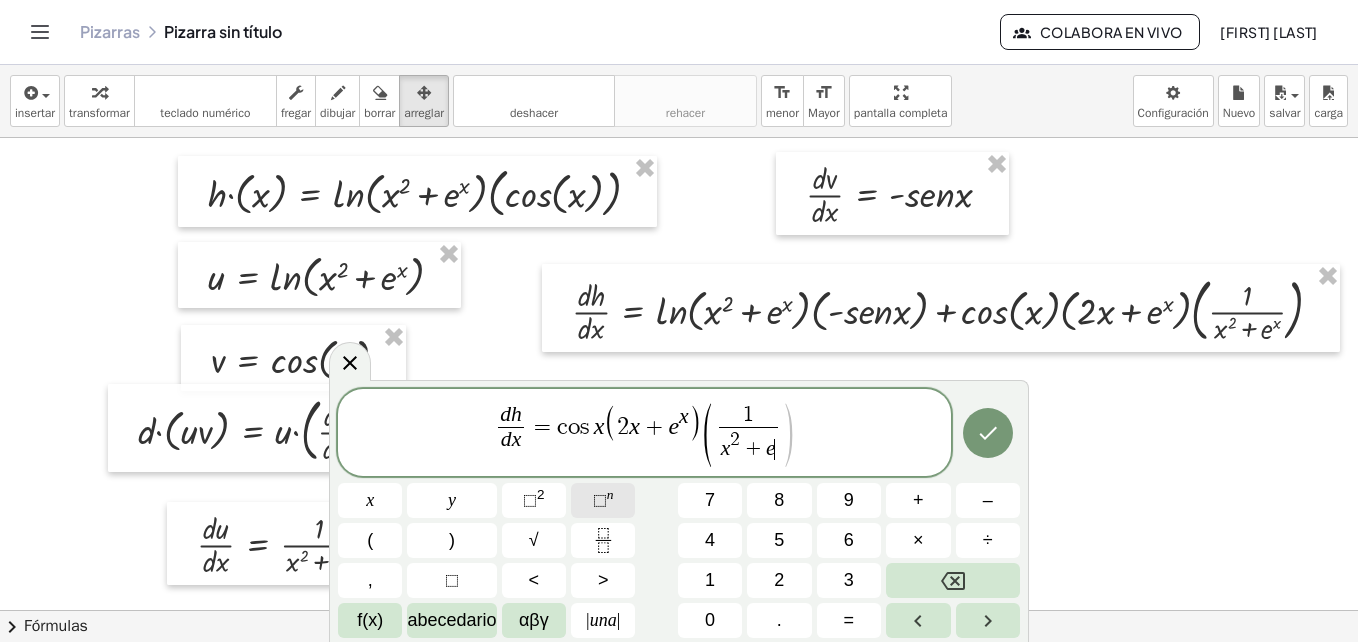 click on "⬚" at bounding box center (600, 500) 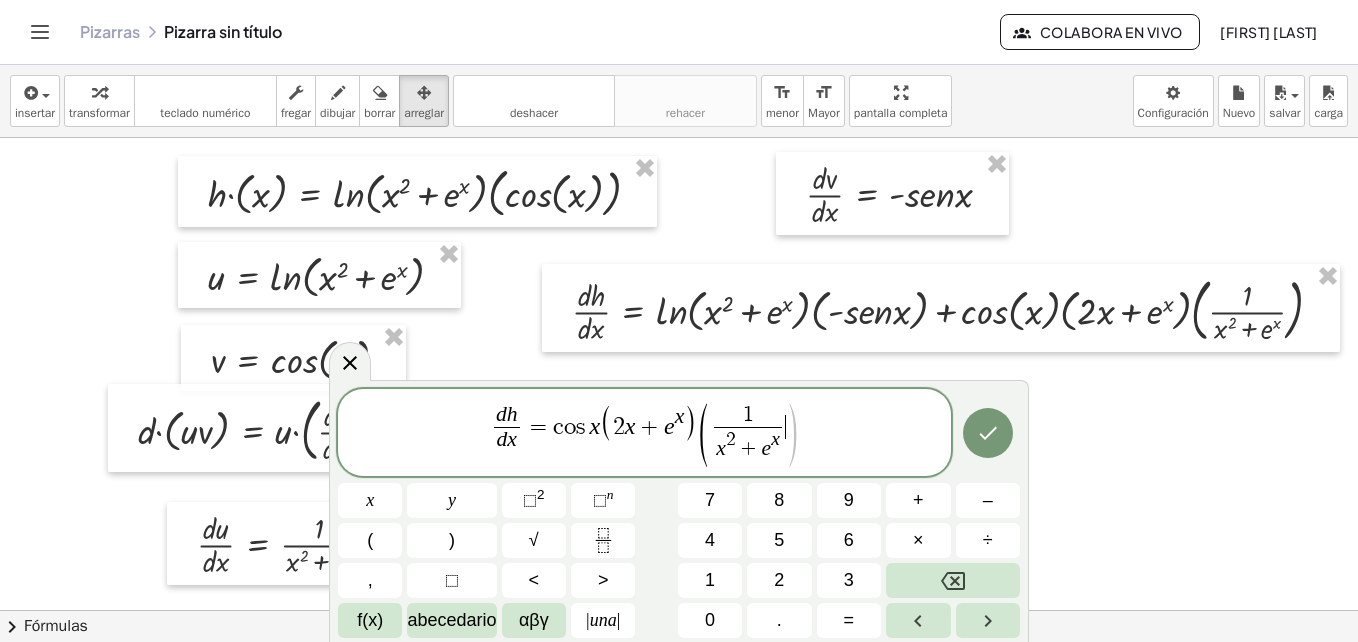 click on ")" at bounding box center (792, 435) 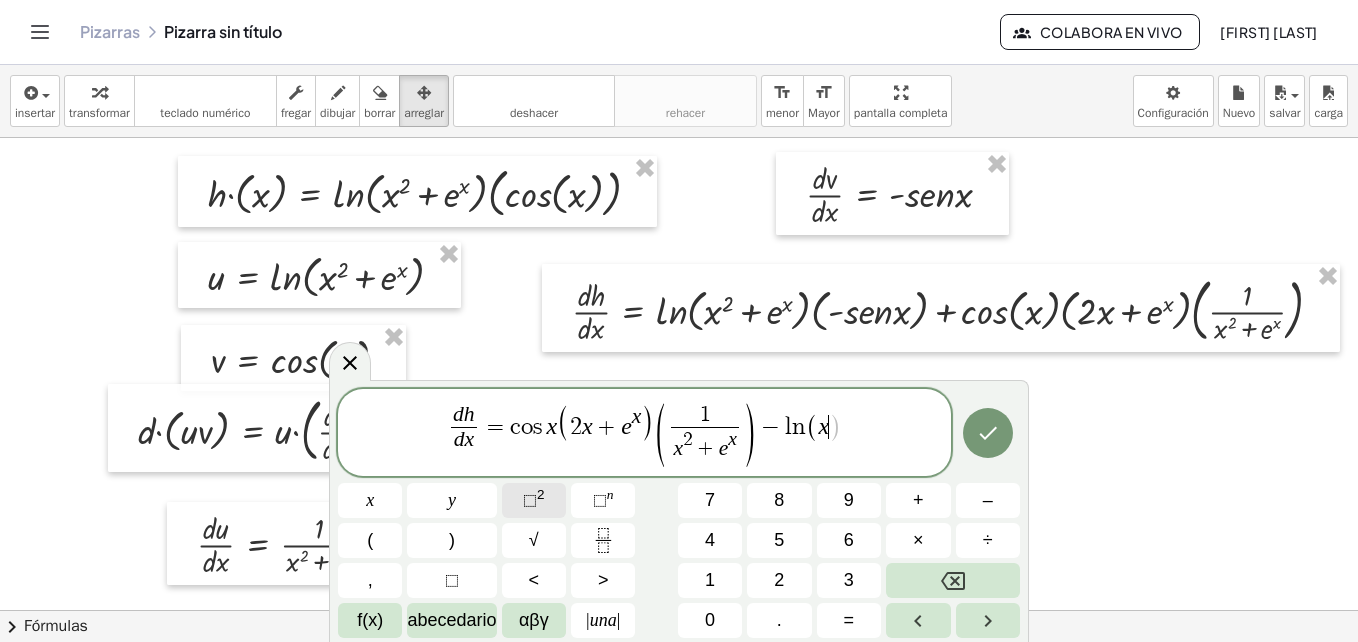 click on "⬚" at bounding box center (530, 500) 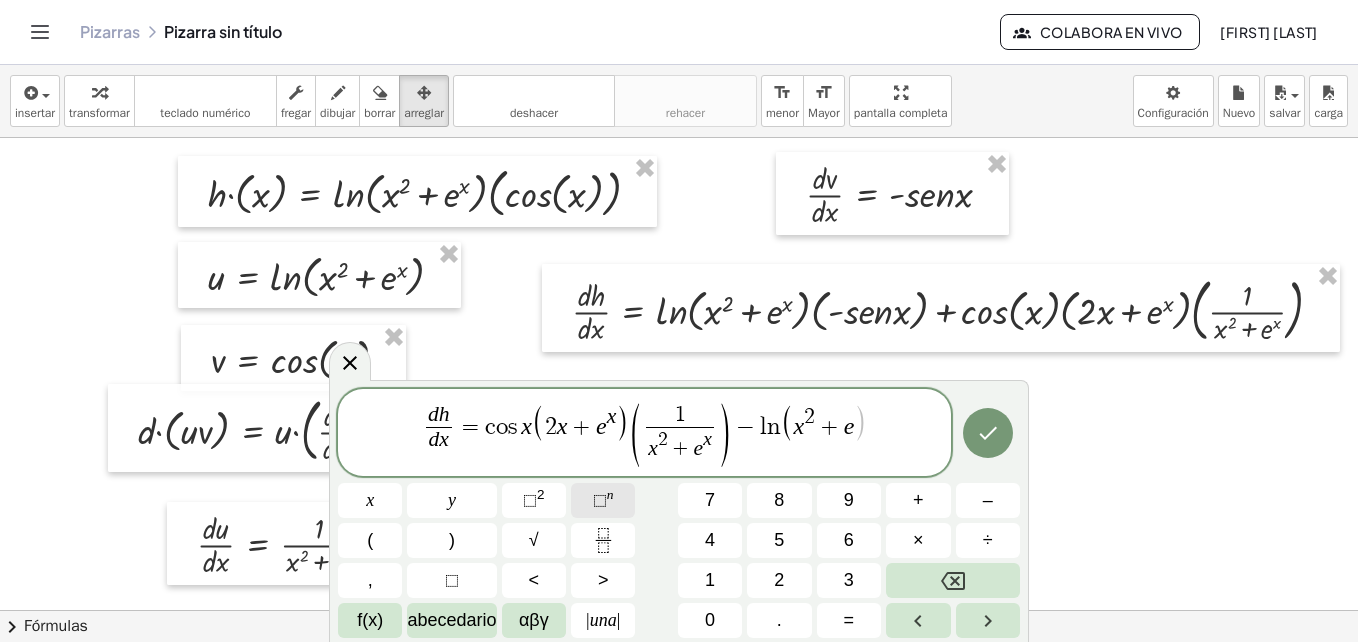 click on "⬚" at bounding box center [600, 500] 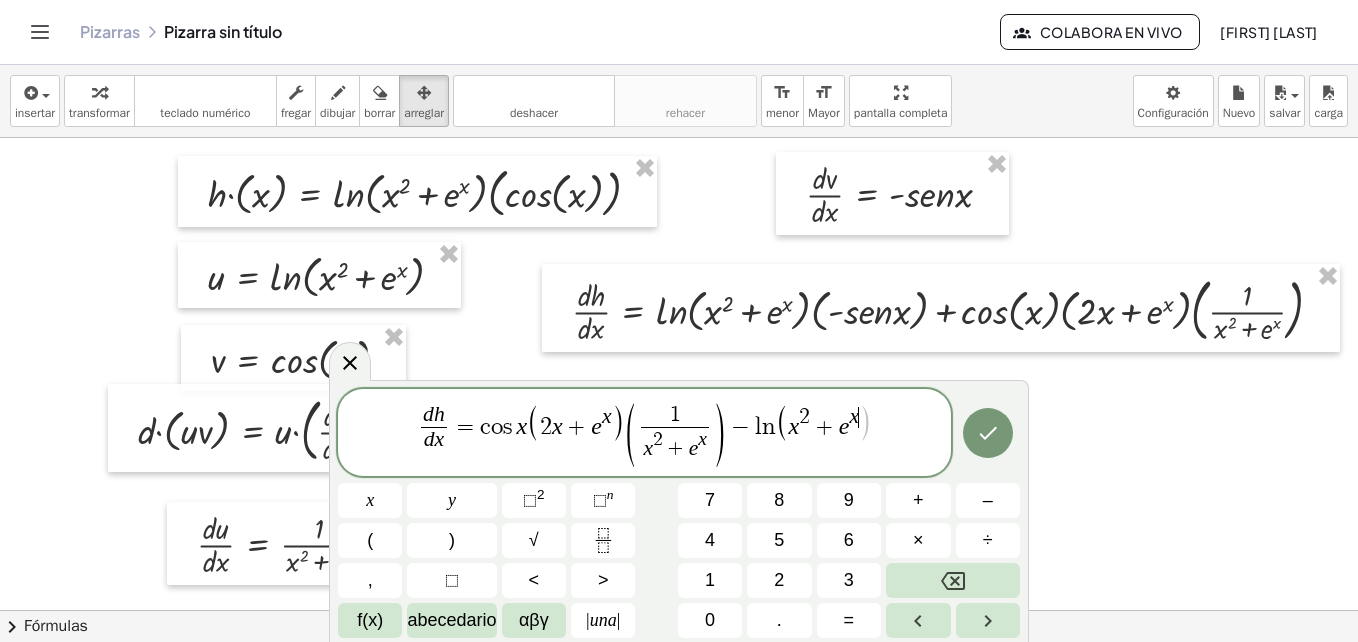 click on ")" at bounding box center [866, 422] 